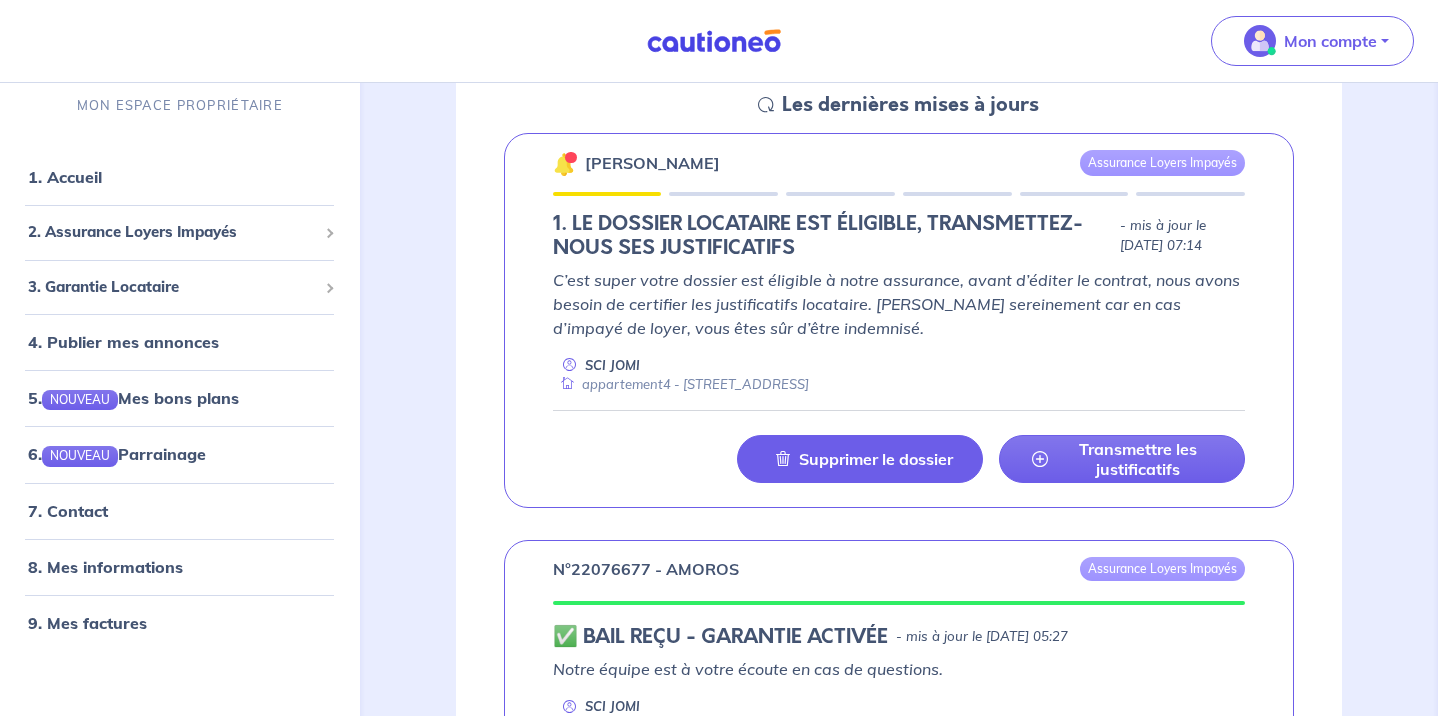 scroll, scrollTop: 918, scrollLeft: 0, axis: vertical 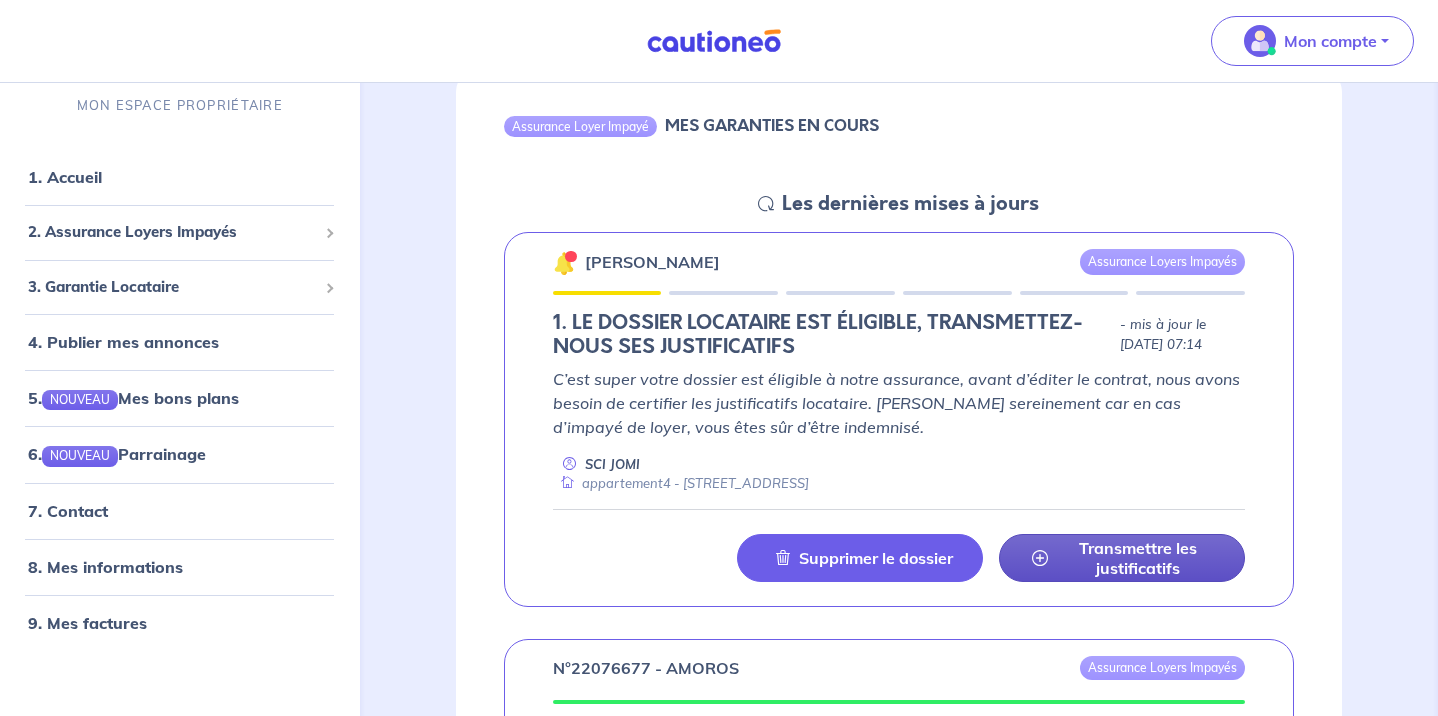 click on "Transmettre les justificatifs" at bounding box center (1138, 558) 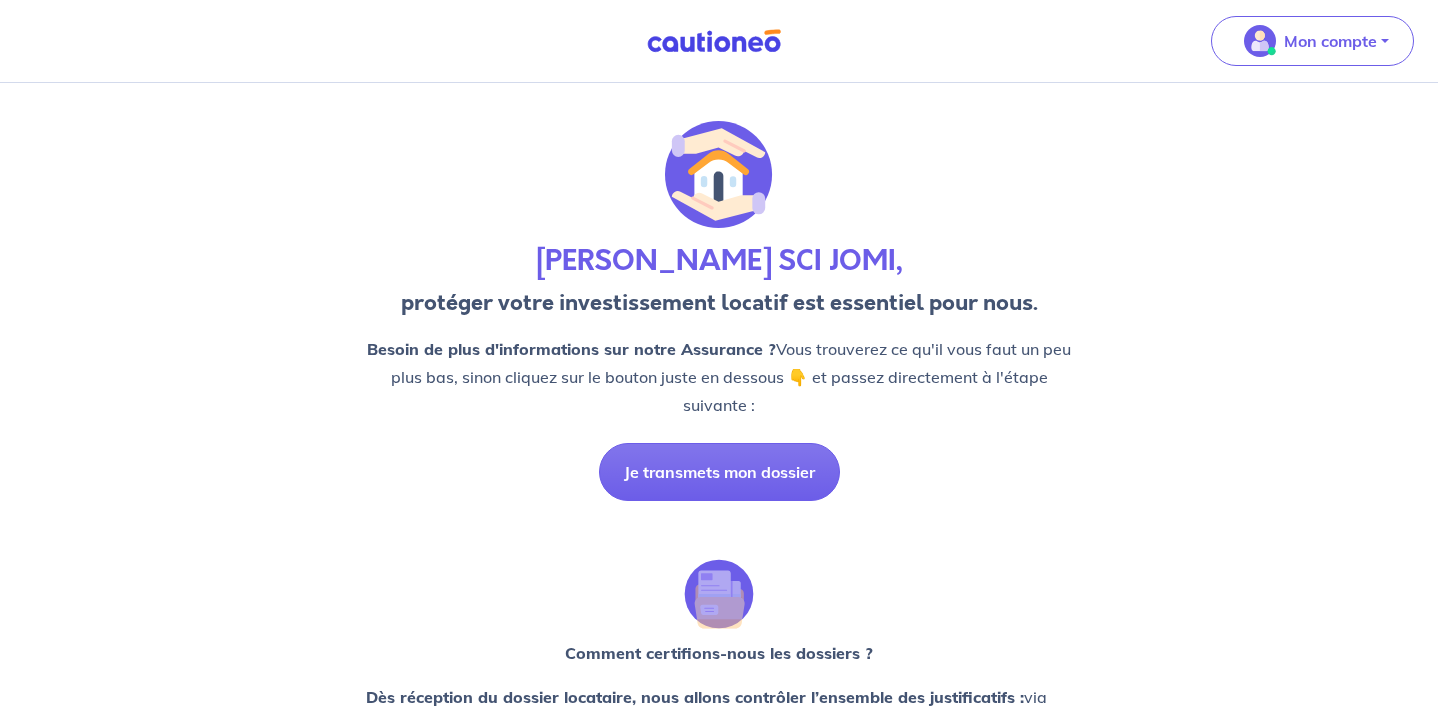 scroll, scrollTop: 0, scrollLeft: 0, axis: both 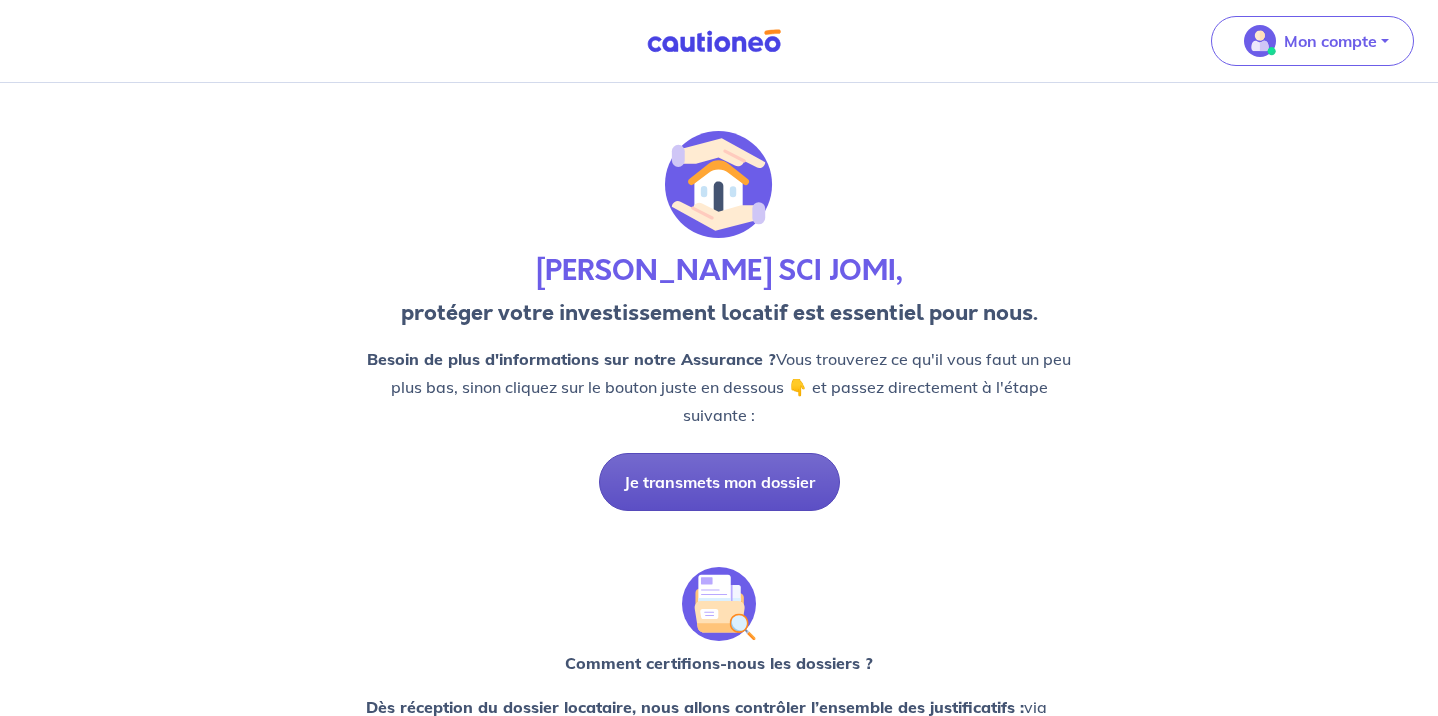 click on "Je transmets mon dossier" at bounding box center [719, 482] 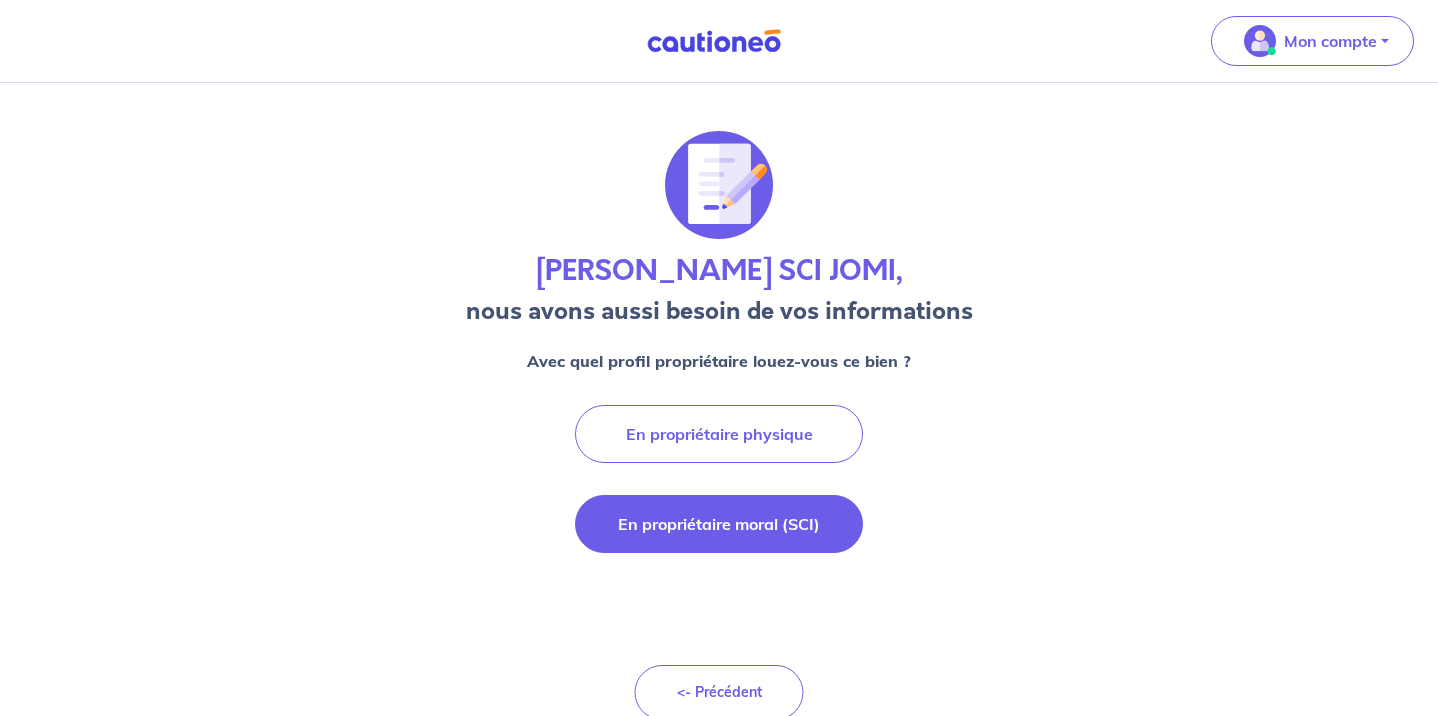 click on "En propriétaire moral (SCI)" at bounding box center [719, 524] 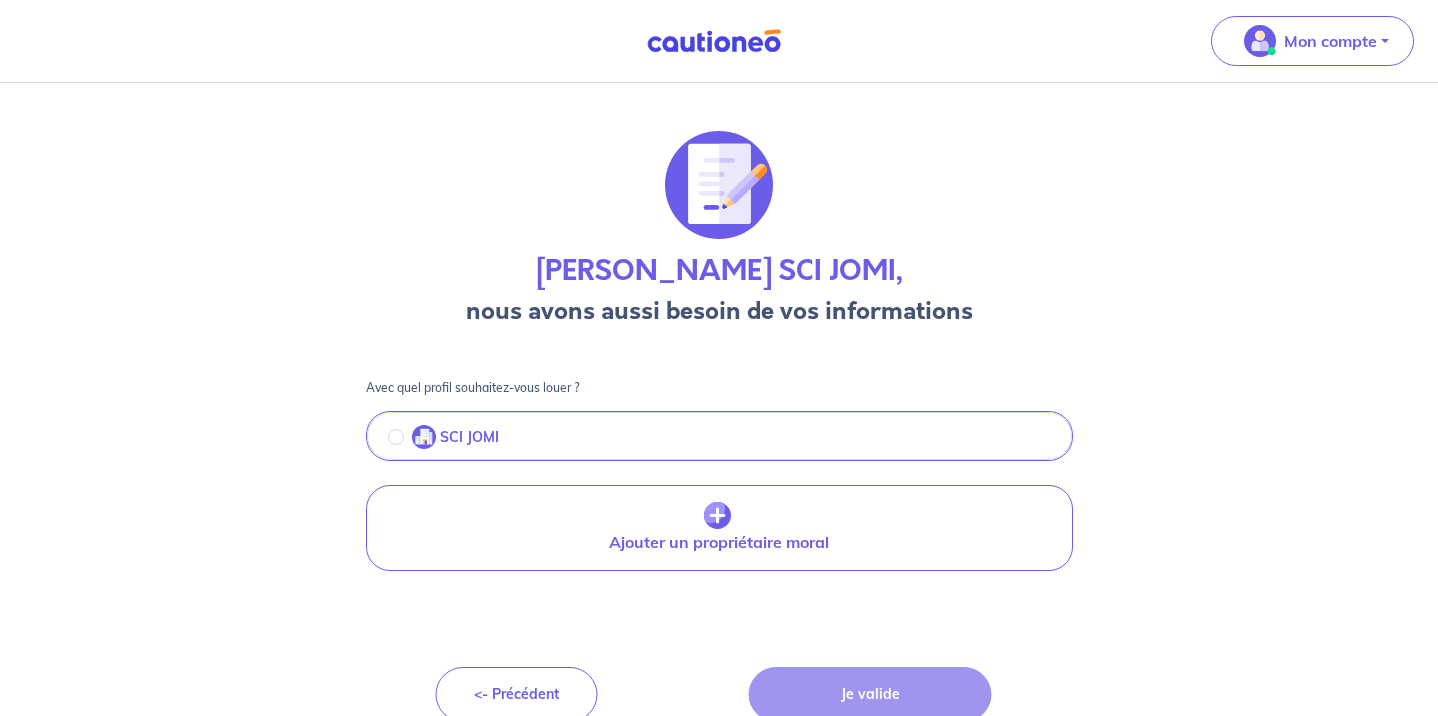click on "[PERSON_NAME] SCI JOMI,
nous avons aussi besoin de vos informations Avec quel profil souhaitez-vous louer ? SCI JOMI landlord-id BAh7CEkiCGdpZAY6BkVUSSJXZ2lkOi8vY2F1dGlvbmVvLWNvcmUvTW9yYWxMYW5kbG9yZC9kNjAzOTk3ZS04NmYwLTQyMmQtYWE0OC01NTIxNGUyNWZiYjQ_ZXhwaXJlc19pbgY7AFRJIgxwdXJwb3NlBjsAVEkiDGRlZmF1bHQGOwBUSSIPZXhwaXJlc19hdAY7AFQw--e4a942e184c1a492cd8d5eb6cd1262fa9678bce2 Nom de L'entreprise : SCI JOMI SIRET : 41182797500011 Nom du Gérant : [PERSON_NAME] SCI JOMI Prénom du Gérant : [PERSON_NAME] du Gérant : [PERSON_NAME][EMAIL_ADDRESS][DOMAIN_NAME] Mobile du Gérant : [PHONE_NUMBER] Date de naissance du Gérant : [DEMOGRAPHIC_DATA] Lieu de naissance du Gérant : Marseille Adresse du Gérant : [STREET_ADDRESS] Modifier les informations Ajouter un propriétaire moral <- Précédent Je valide" at bounding box center (719, 415) 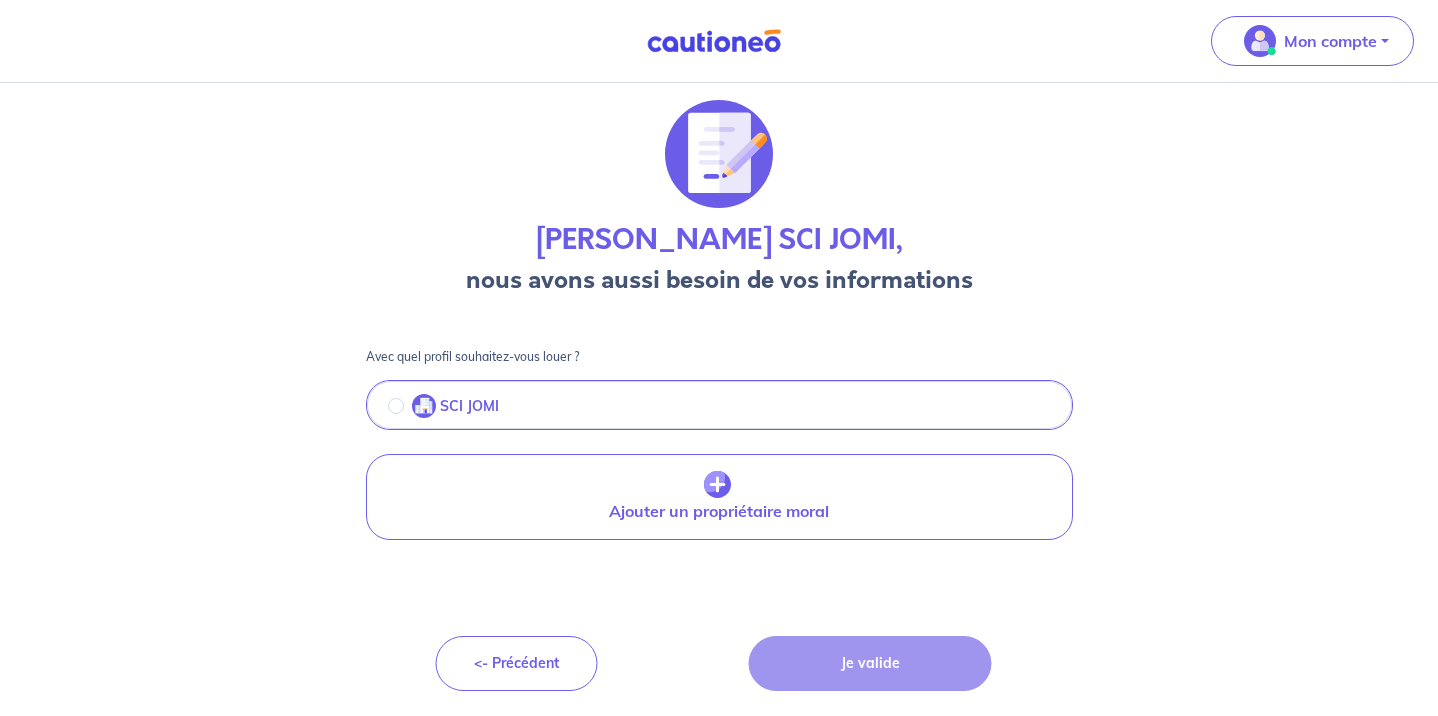 scroll, scrollTop: 79, scrollLeft: 0, axis: vertical 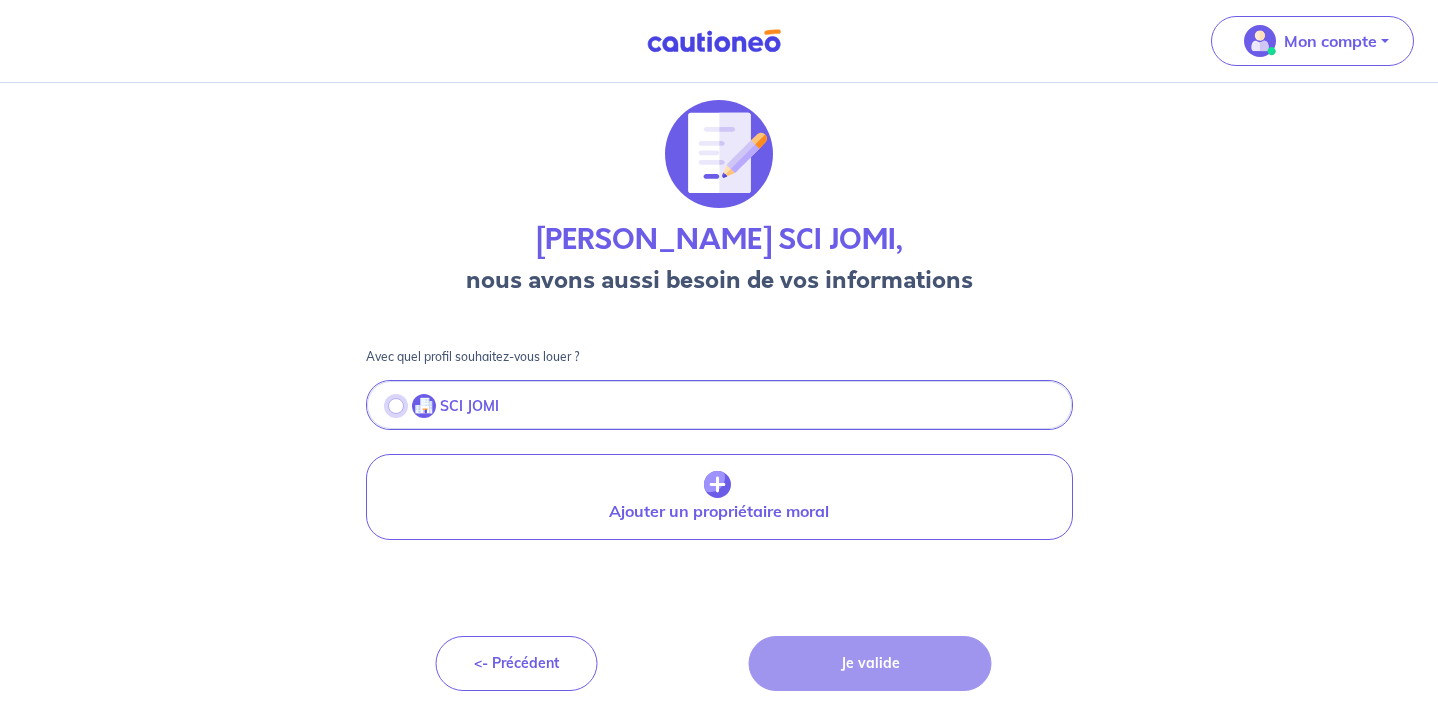 click at bounding box center [396, 406] 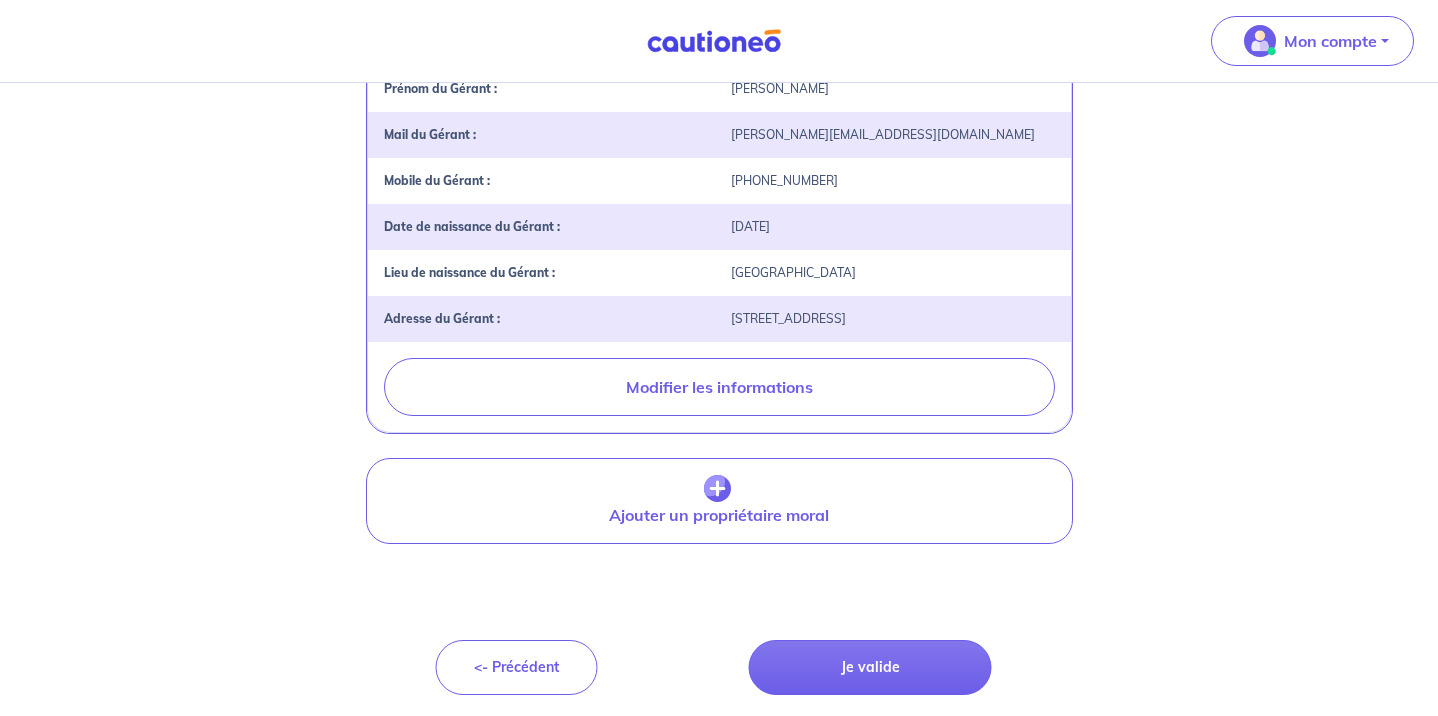 scroll, scrollTop: 583, scrollLeft: 0, axis: vertical 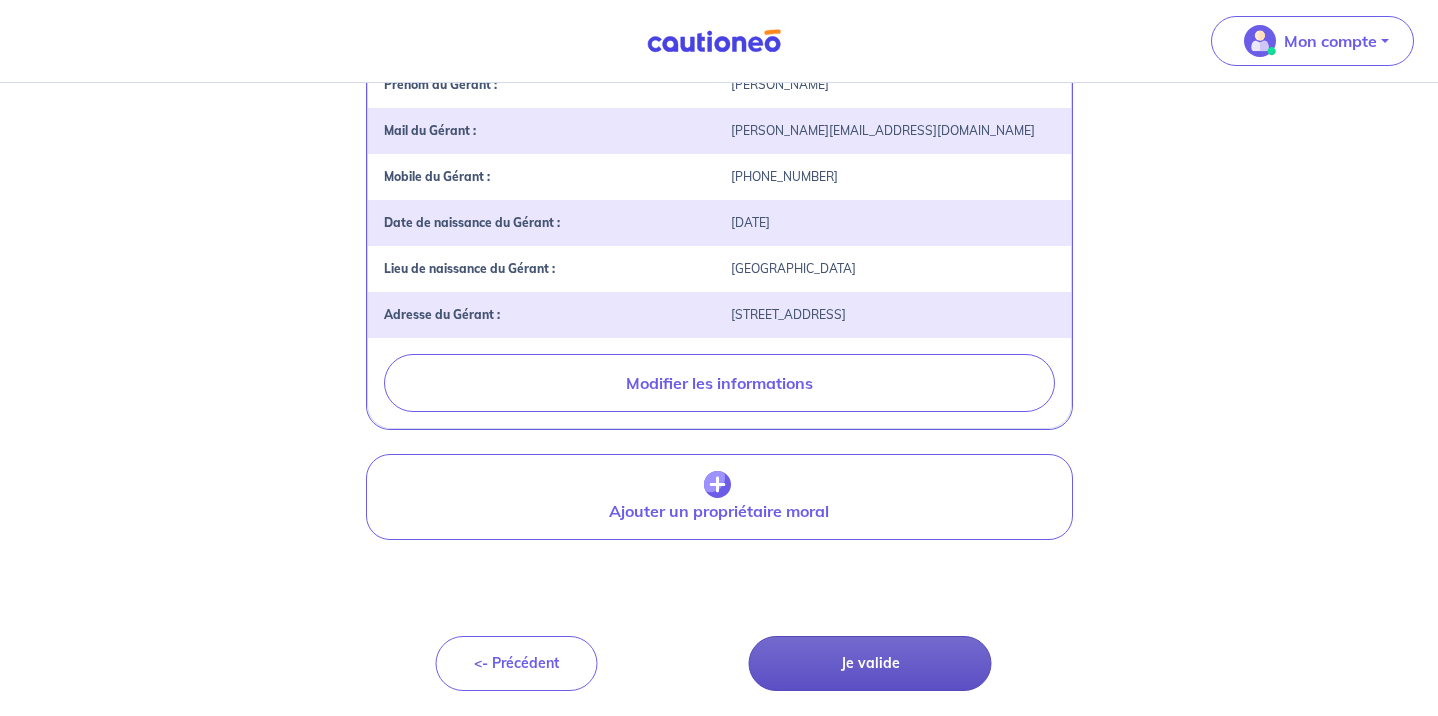 click on "Je valide" at bounding box center [870, 663] 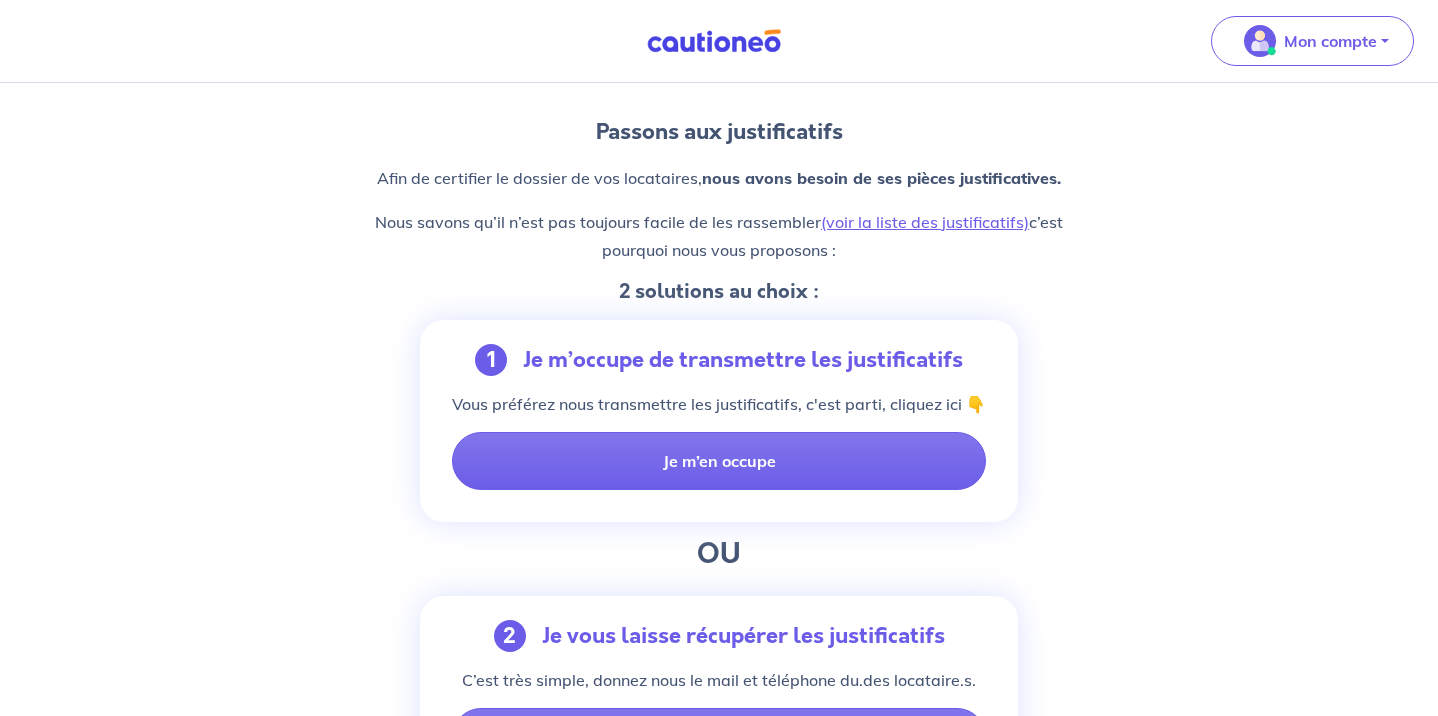 scroll, scrollTop: 204, scrollLeft: 0, axis: vertical 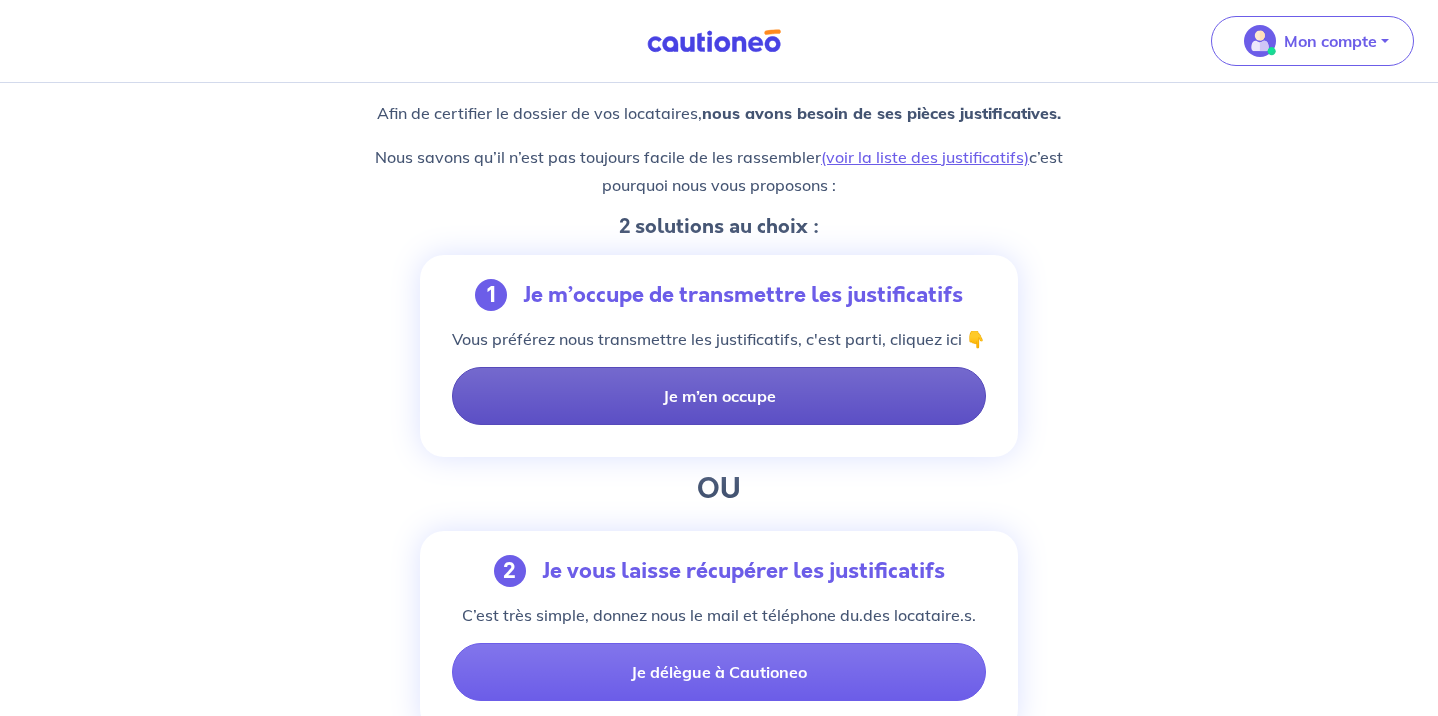 click on "Je m’en occupe" at bounding box center [719, 396] 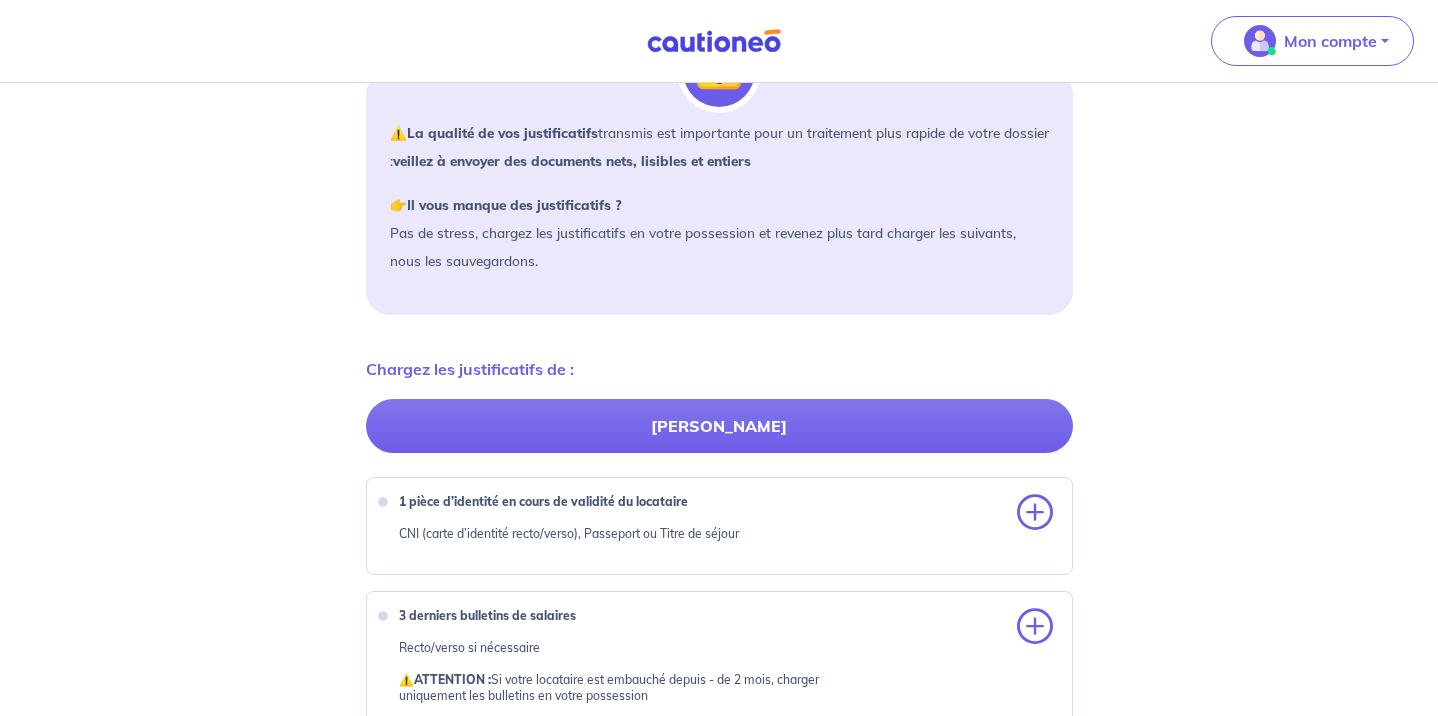 scroll, scrollTop: 408, scrollLeft: 0, axis: vertical 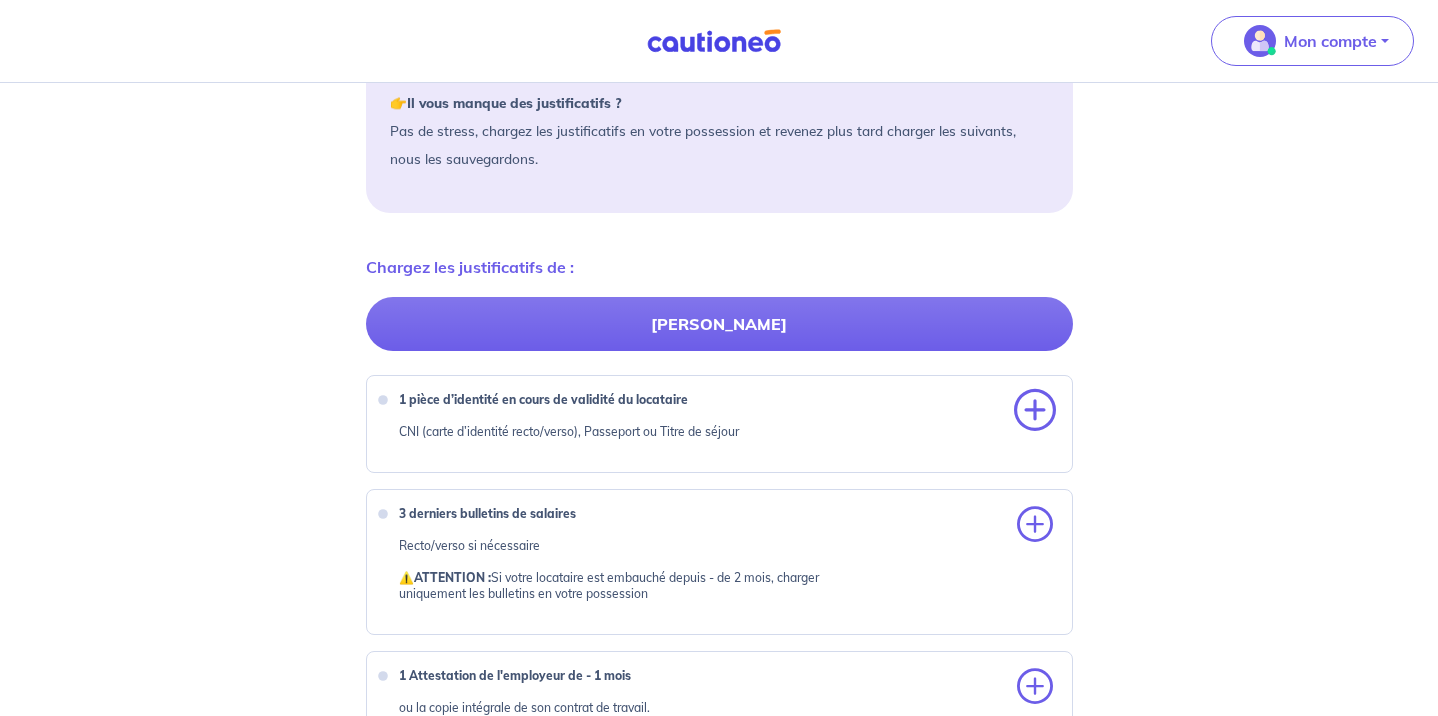 click at bounding box center (1035, 411) 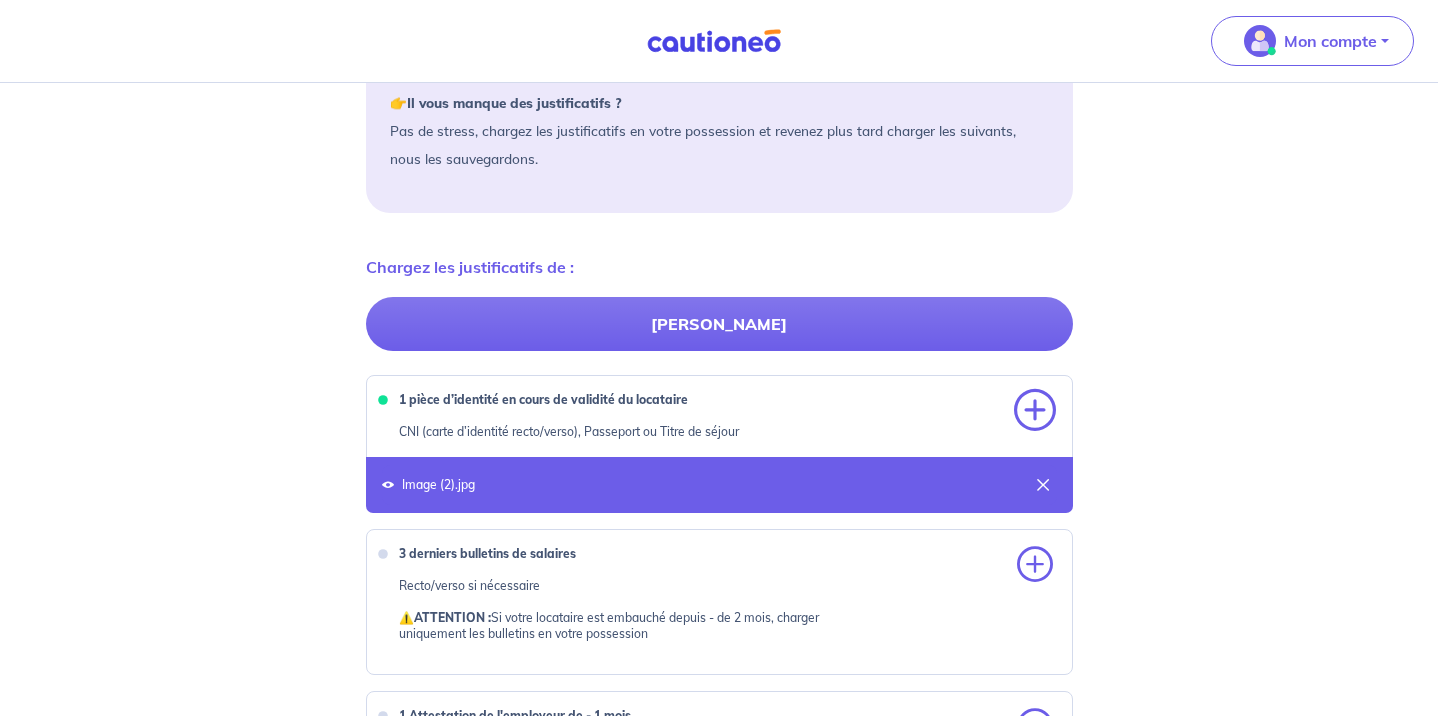 click at bounding box center [1035, 411] 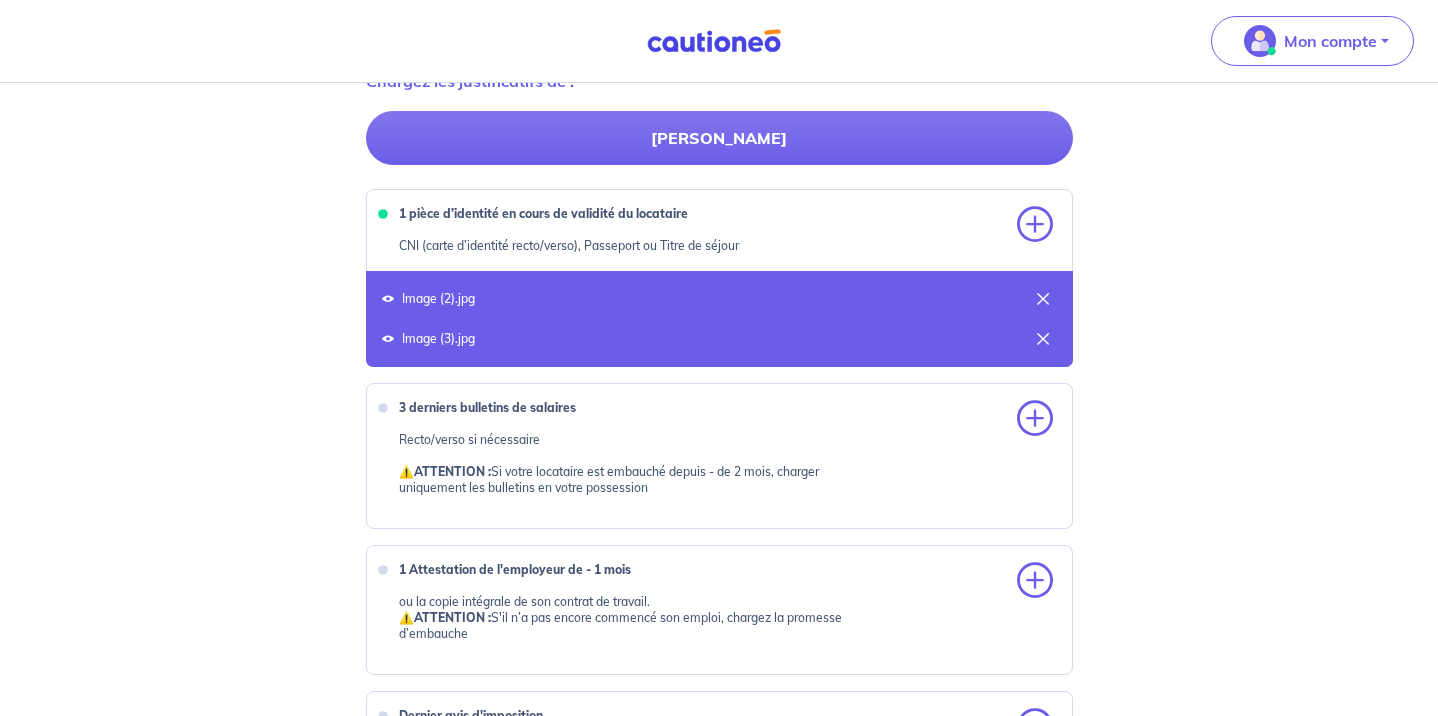 scroll, scrollTop: 612, scrollLeft: 0, axis: vertical 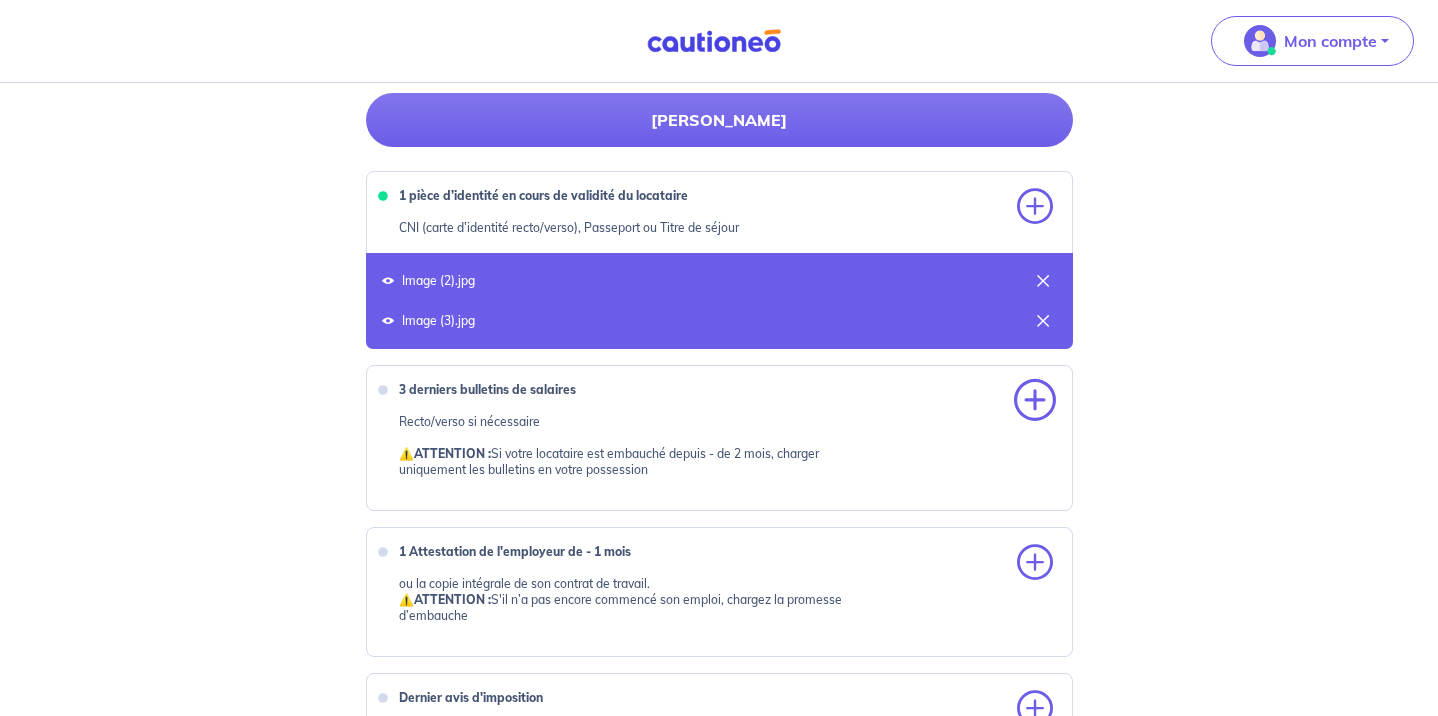 click at bounding box center [1035, 401] 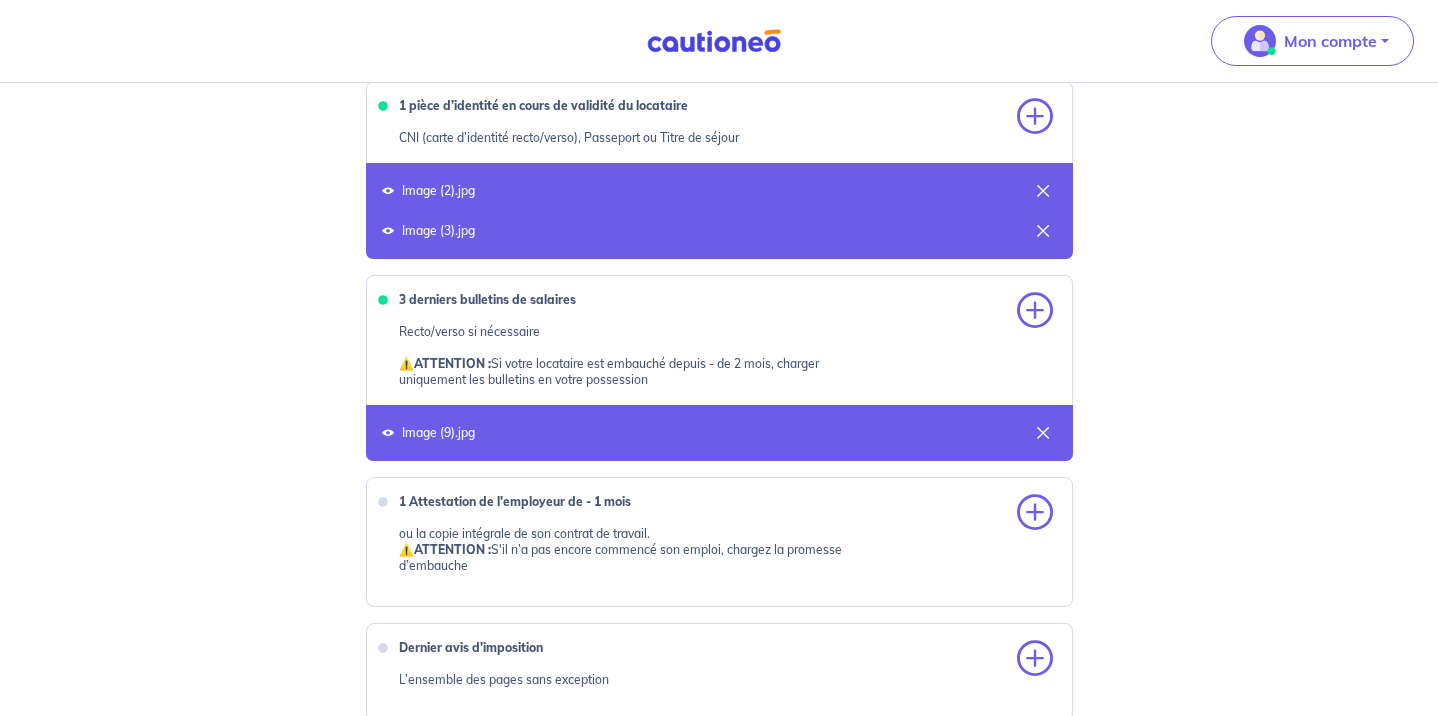 scroll, scrollTop: 714, scrollLeft: 0, axis: vertical 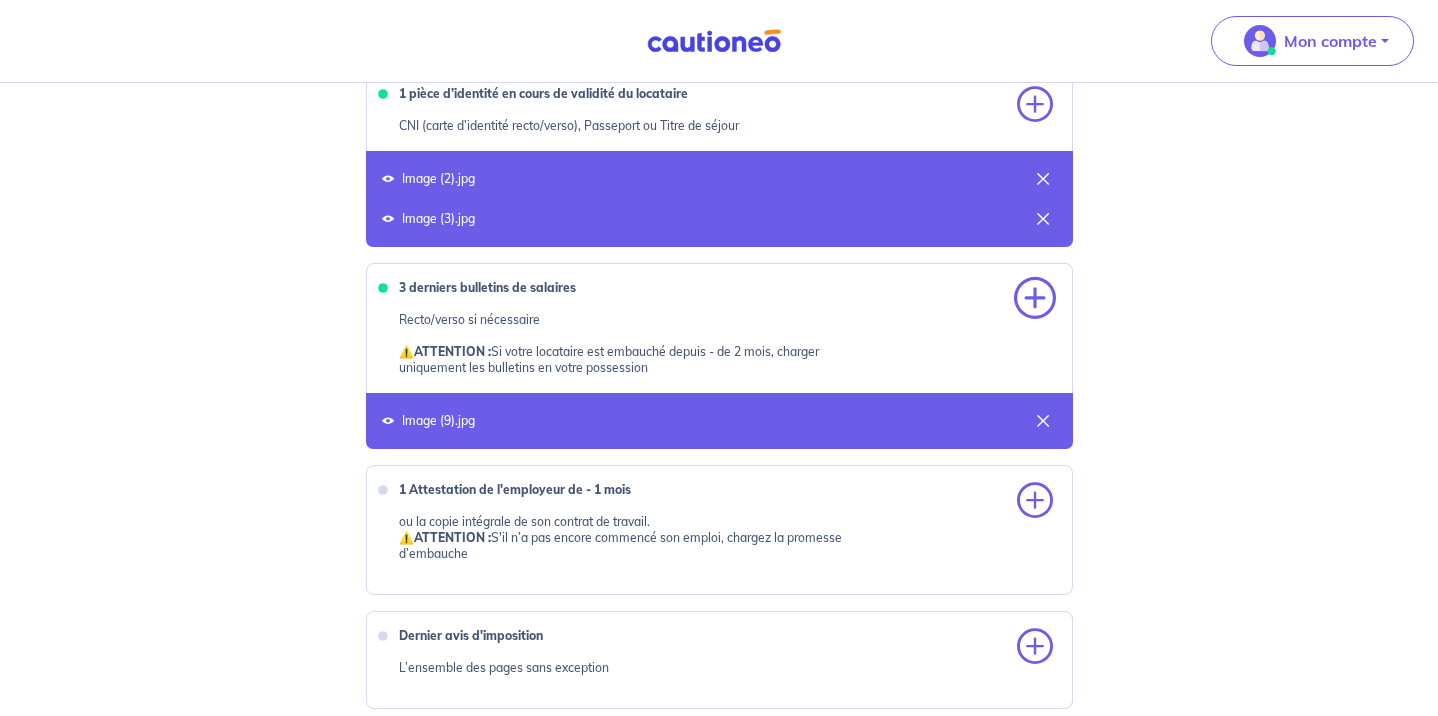 click at bounding box center (1035, 299) 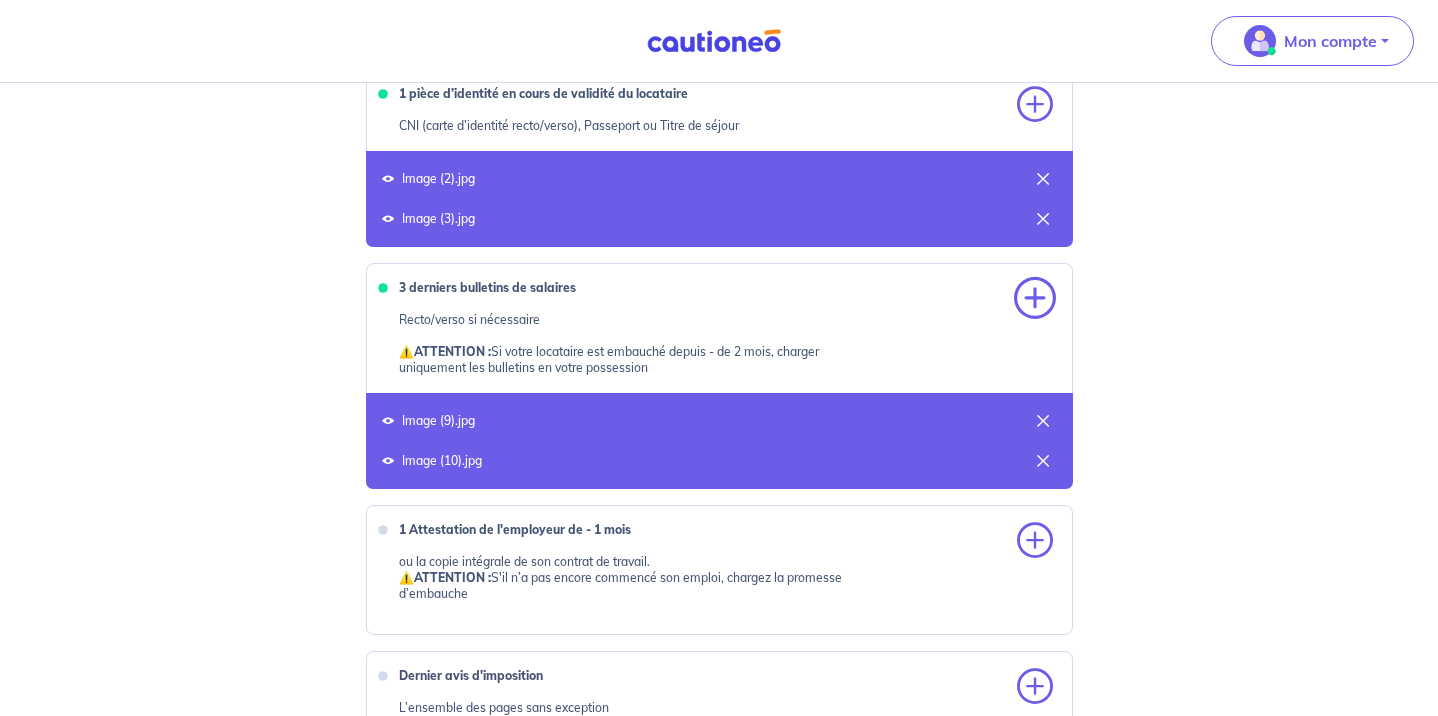 click at bounding box center [1035, 299] 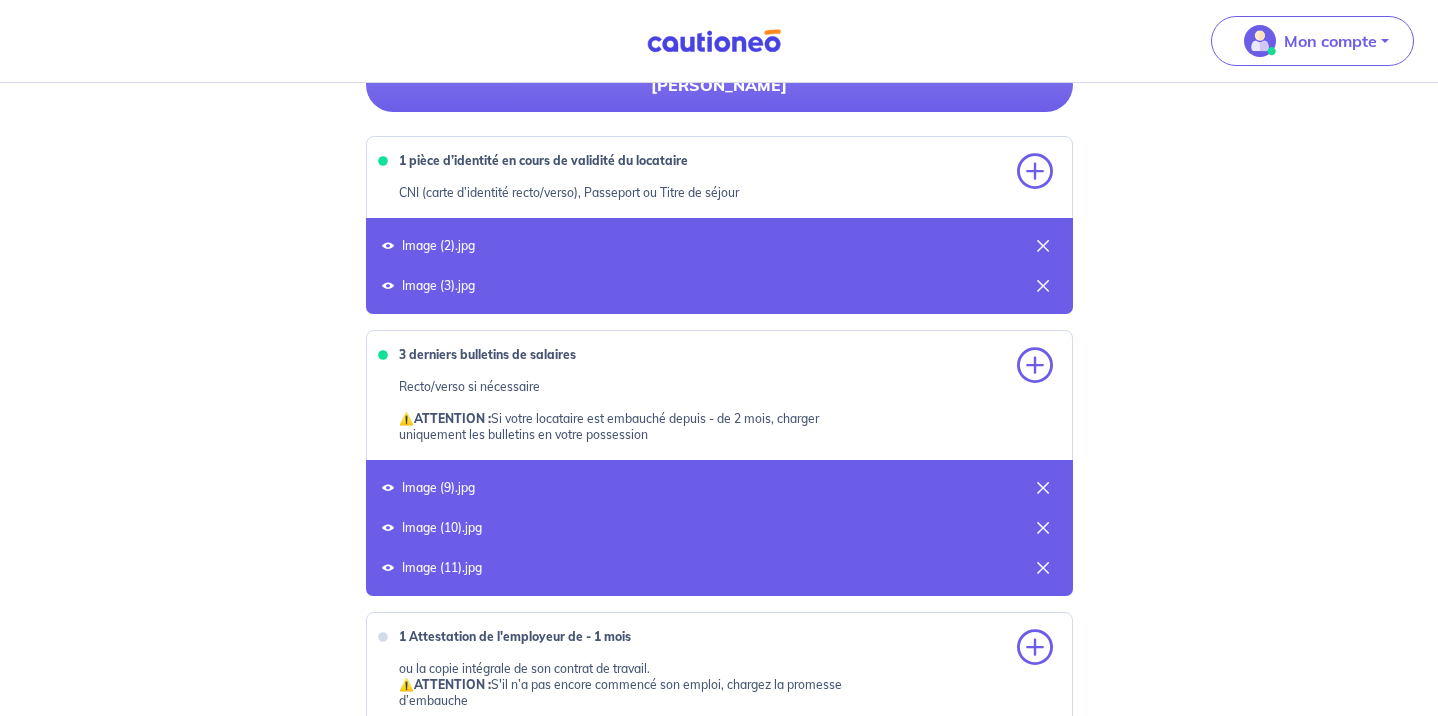 scroll, scrollTop: 612, scrollLeft: 0, axis: vertical 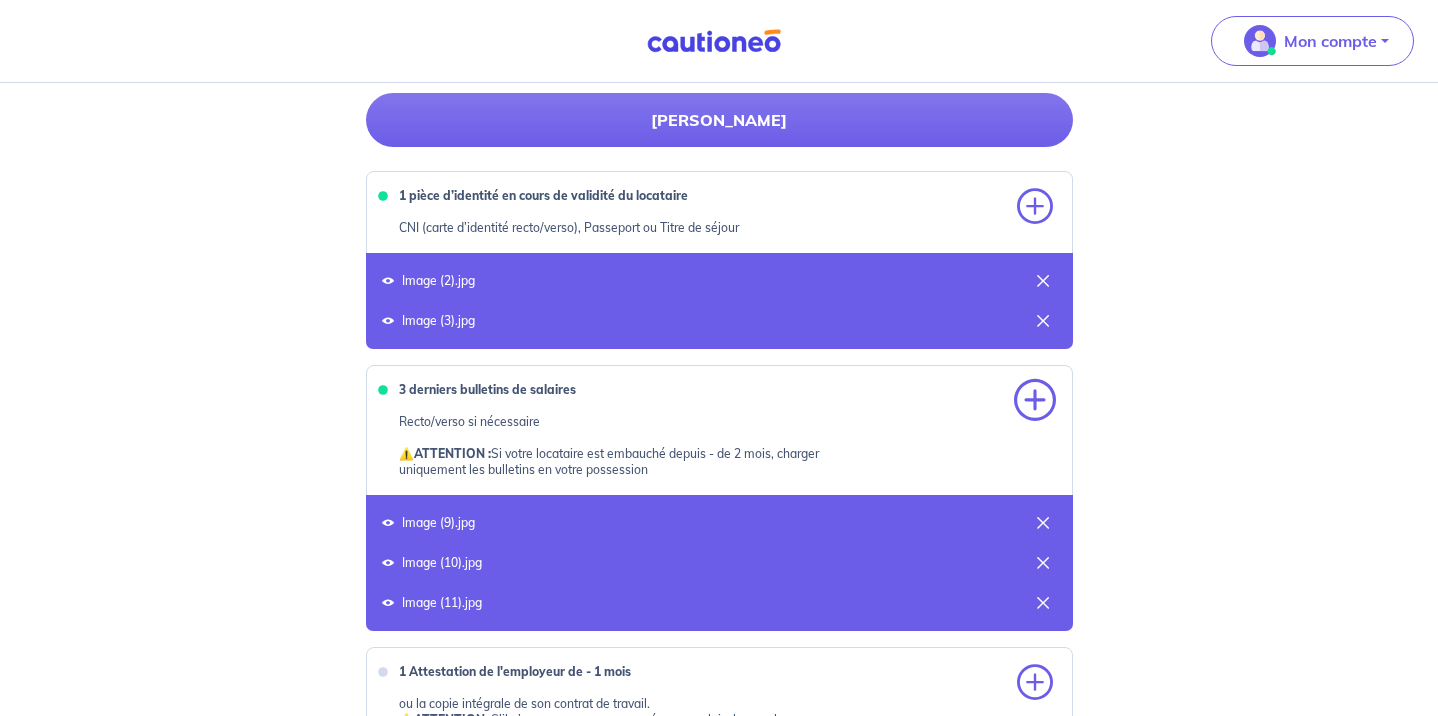 click at bounding box center [1035, 401] 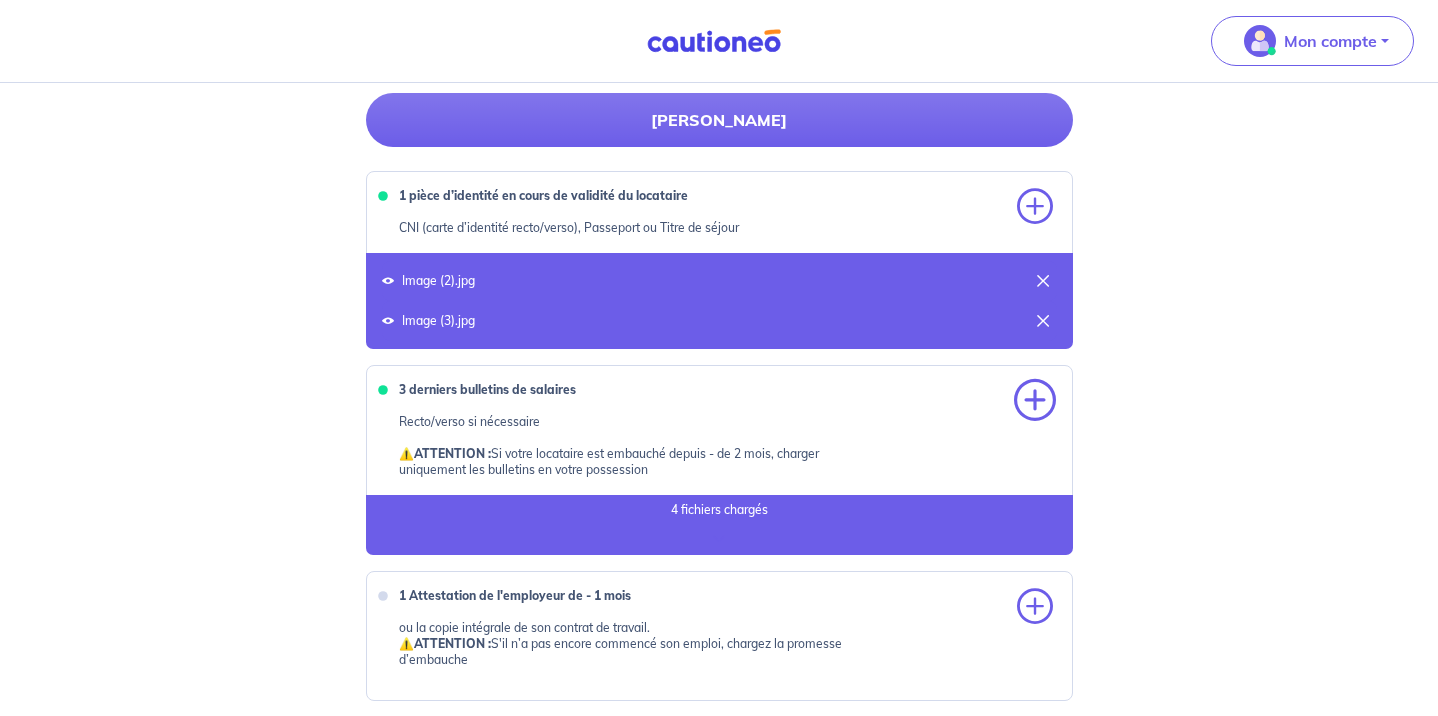 click at bounding box center [1035, 401] 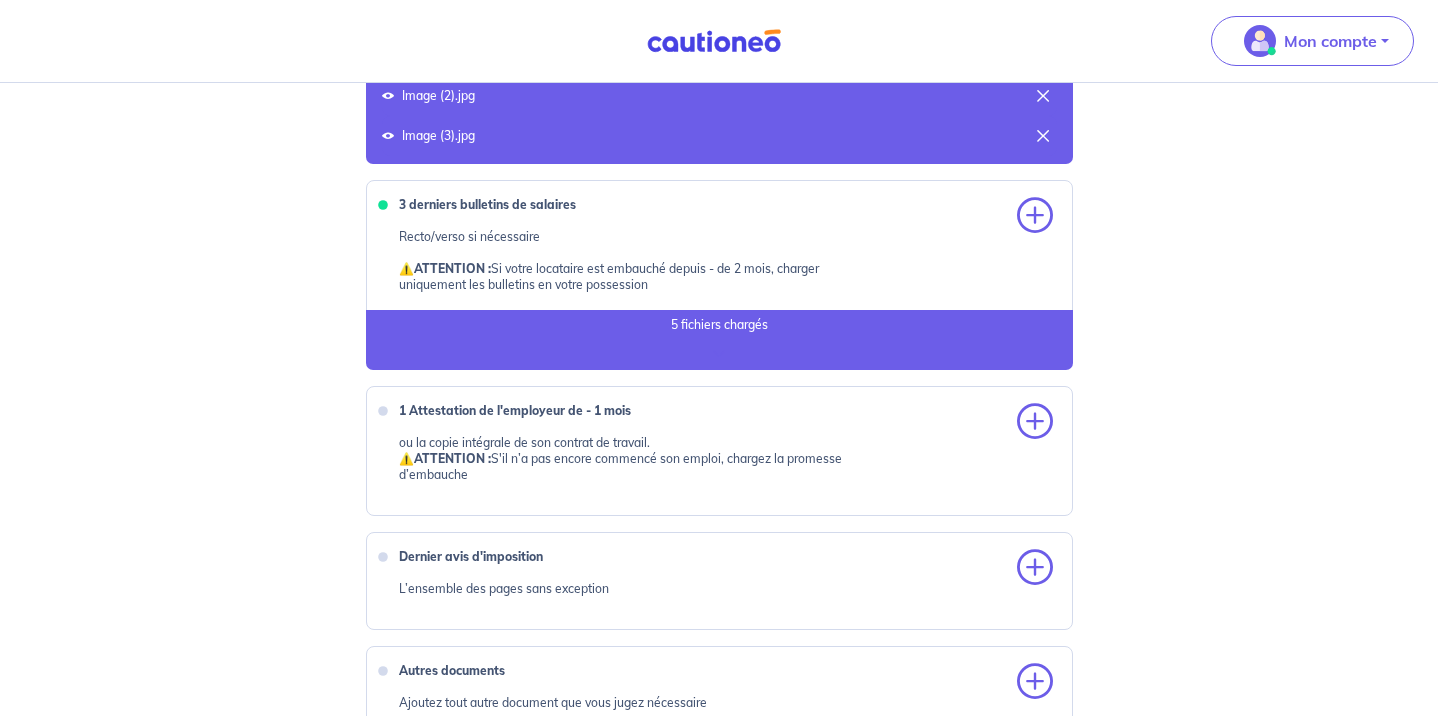 scroll, scrollTop: 816, scrollLeft: 0, axis: vertical 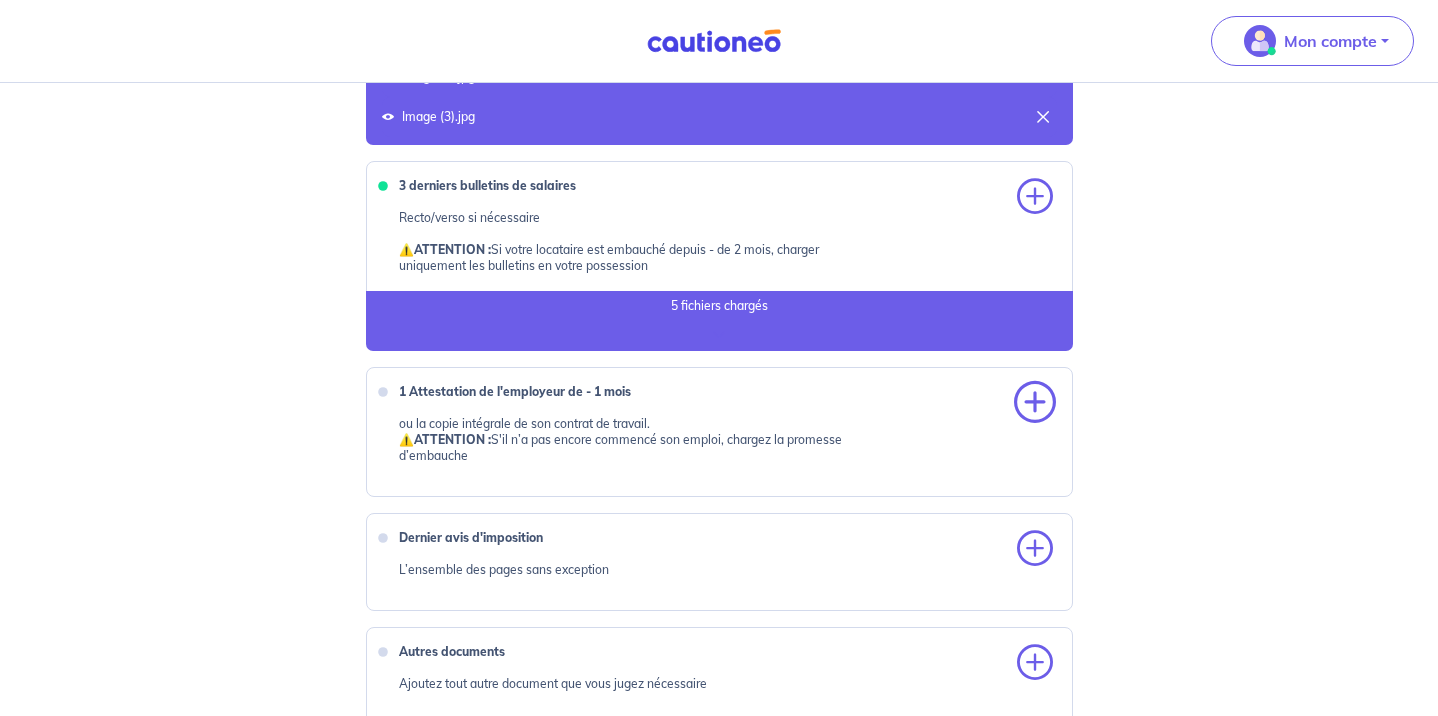 click at bounding box center (1035, 403) 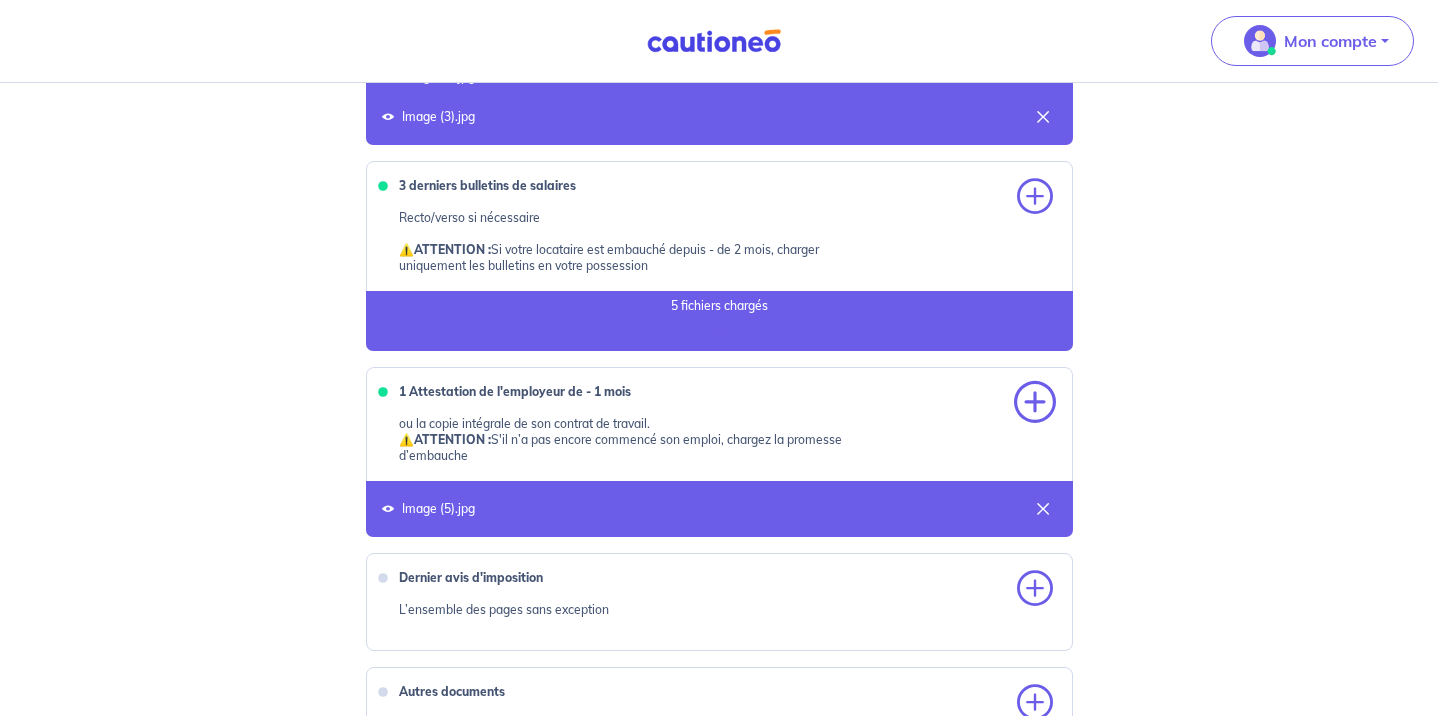 click at bounding box center (1035, 403) 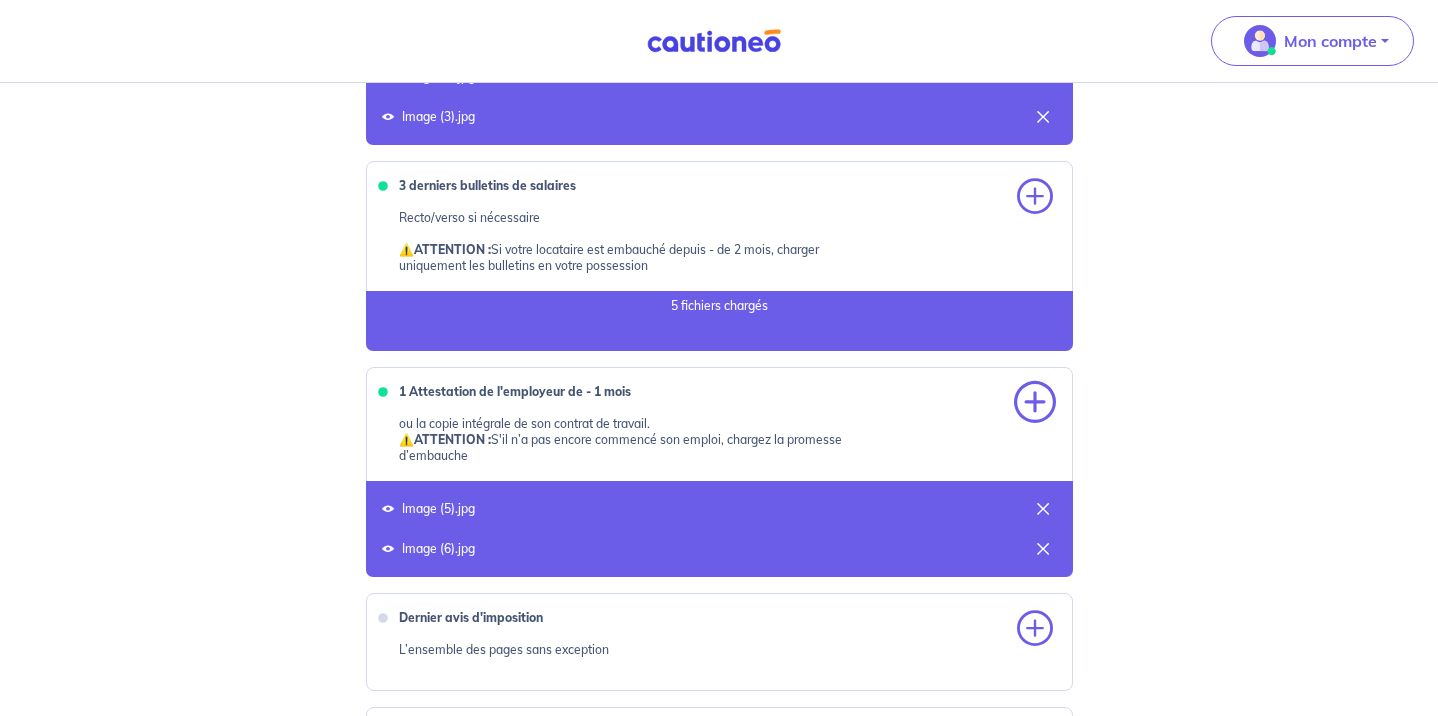 click at bounding box center (1035, 403) 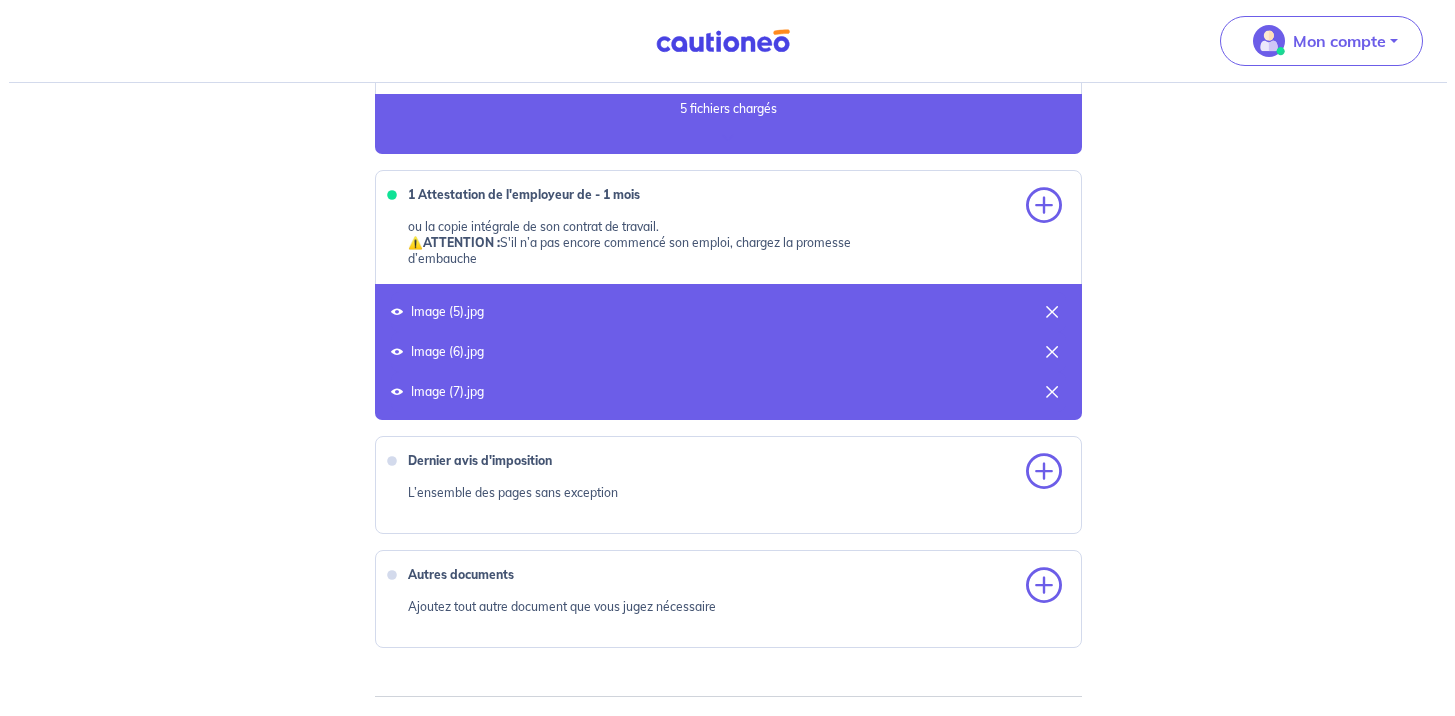 scroll, scrollTop: 1020, scrollLeft: 0, axis: vertical 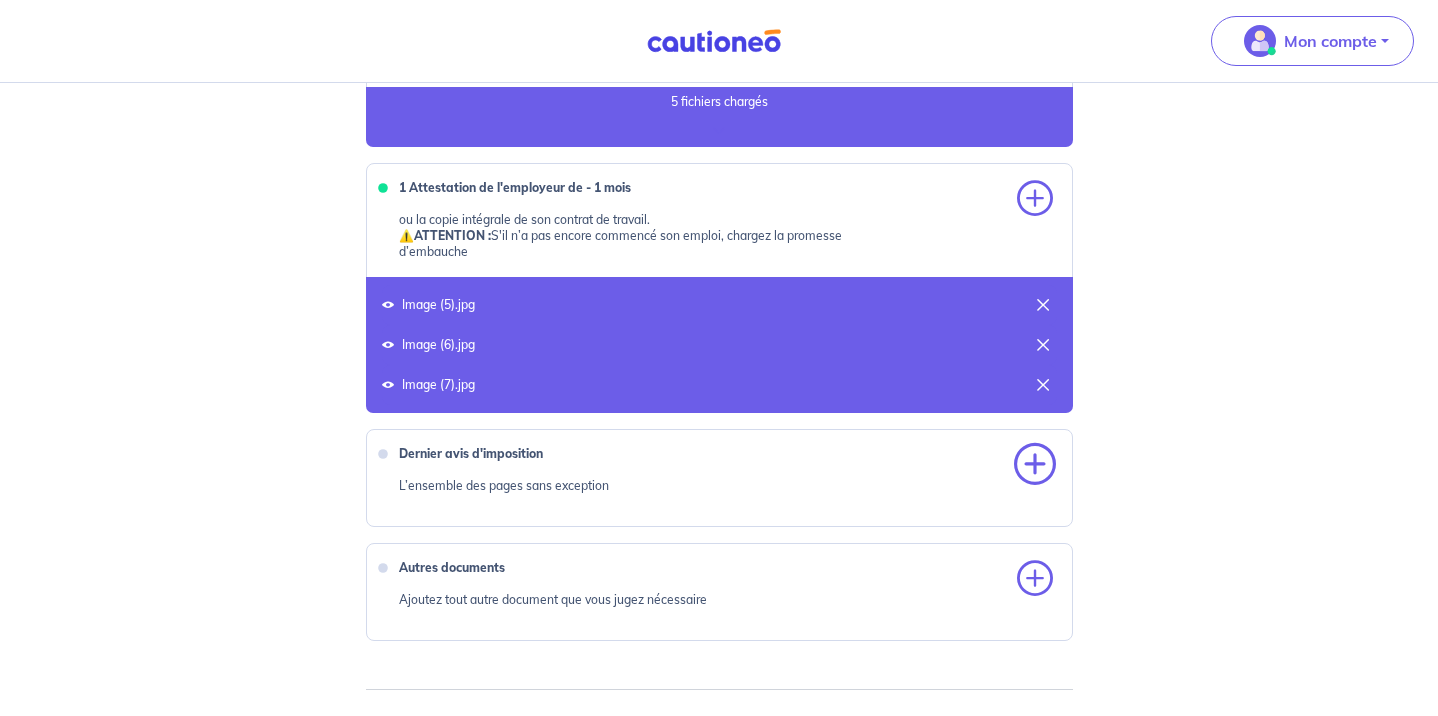 click at bounding box center (1035, 465) 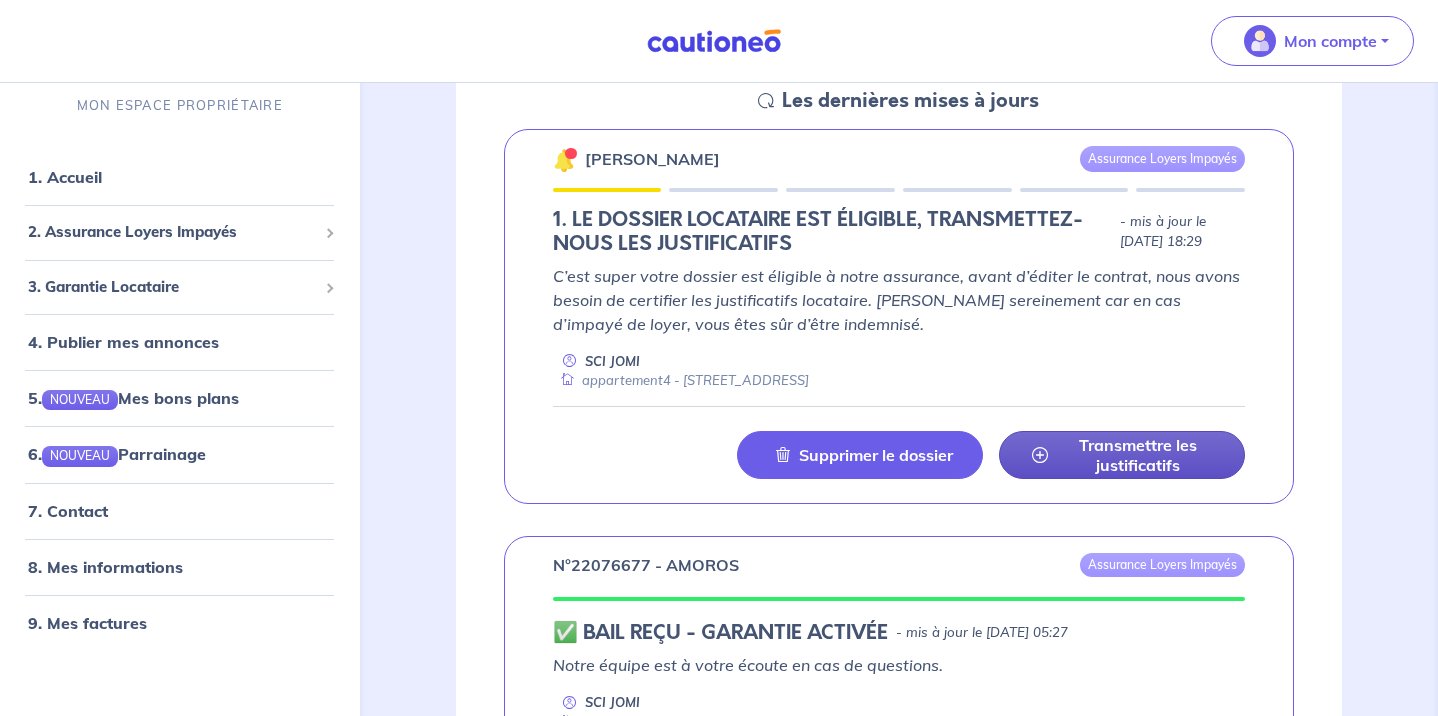 scroll, scrollTop: 1122, scrollLeft: 0, axis: vertical 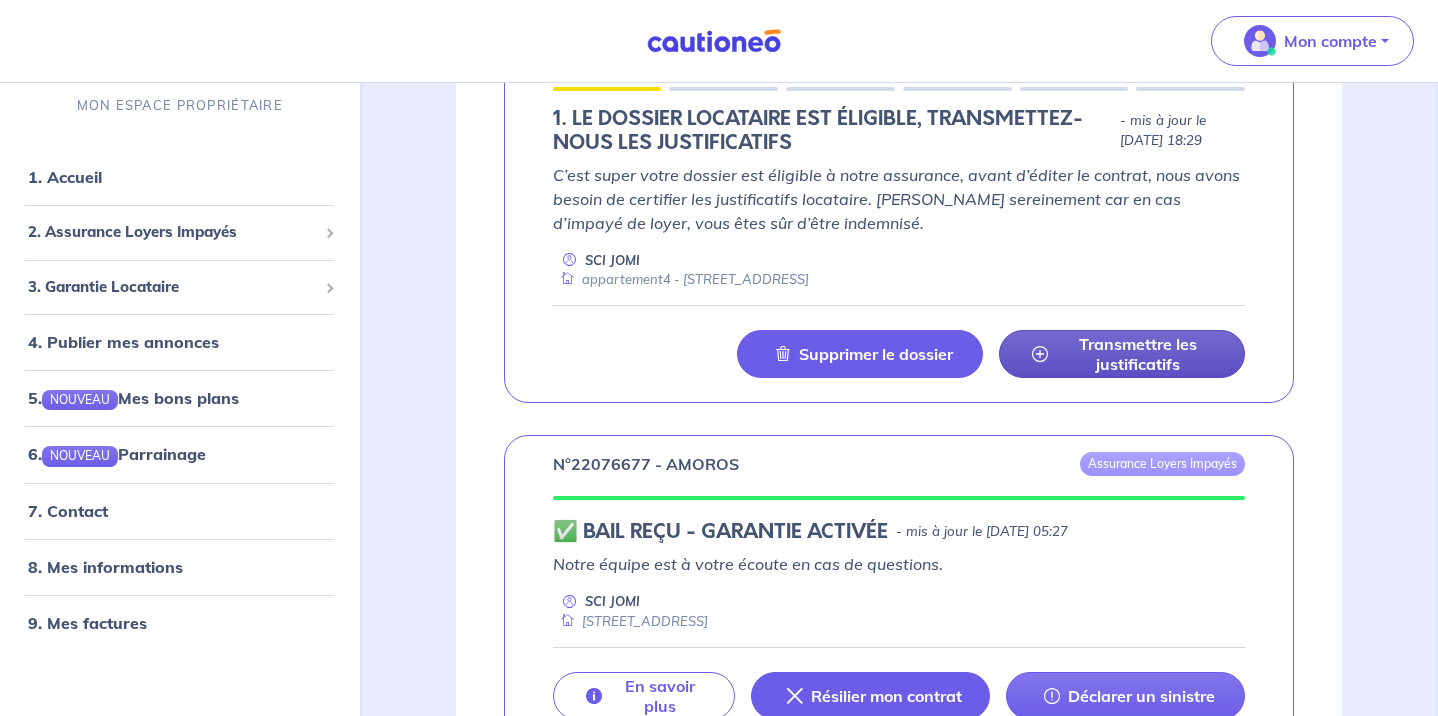 click on "Transmettre les justificatifs" at bounding box center (1138, 354) 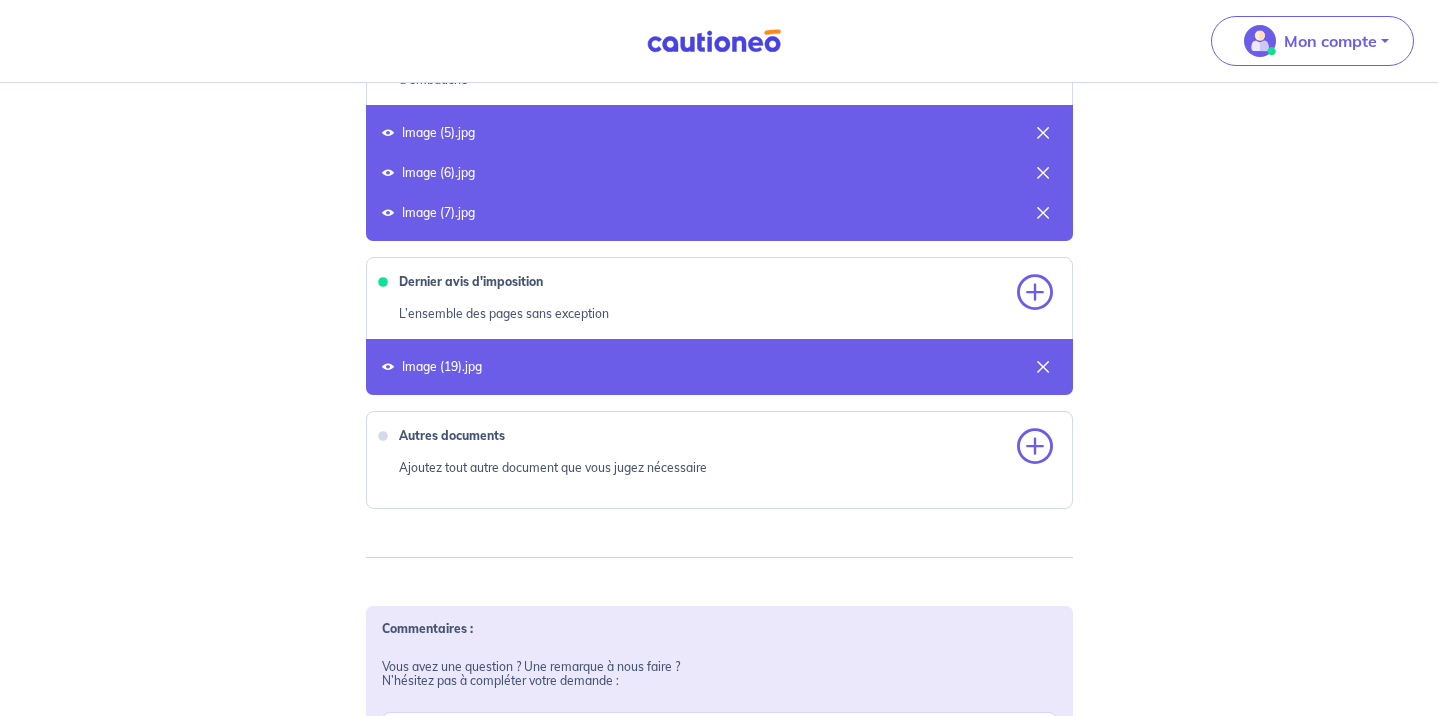 scroll, scrollTop: 1224, scrollLeft: 0, axis: vertical 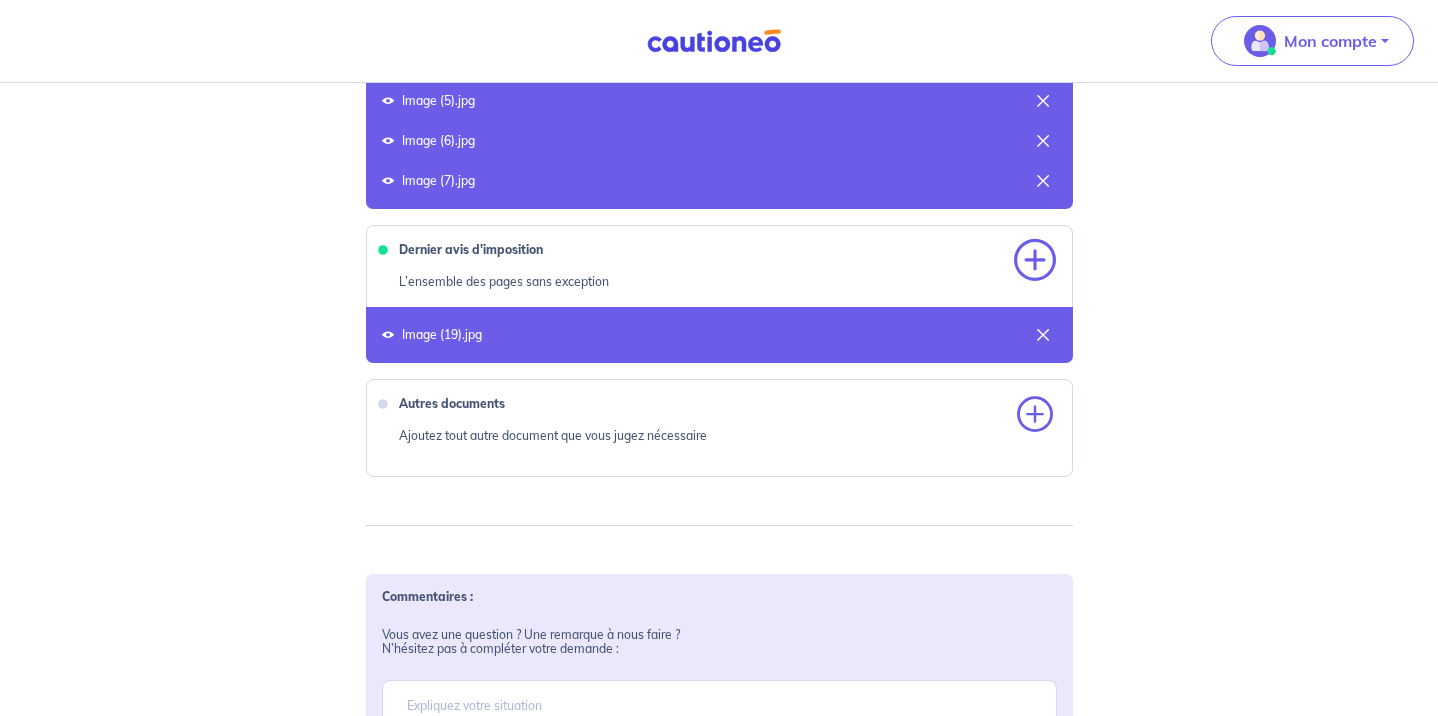 click at bounding box center [1035, 261] 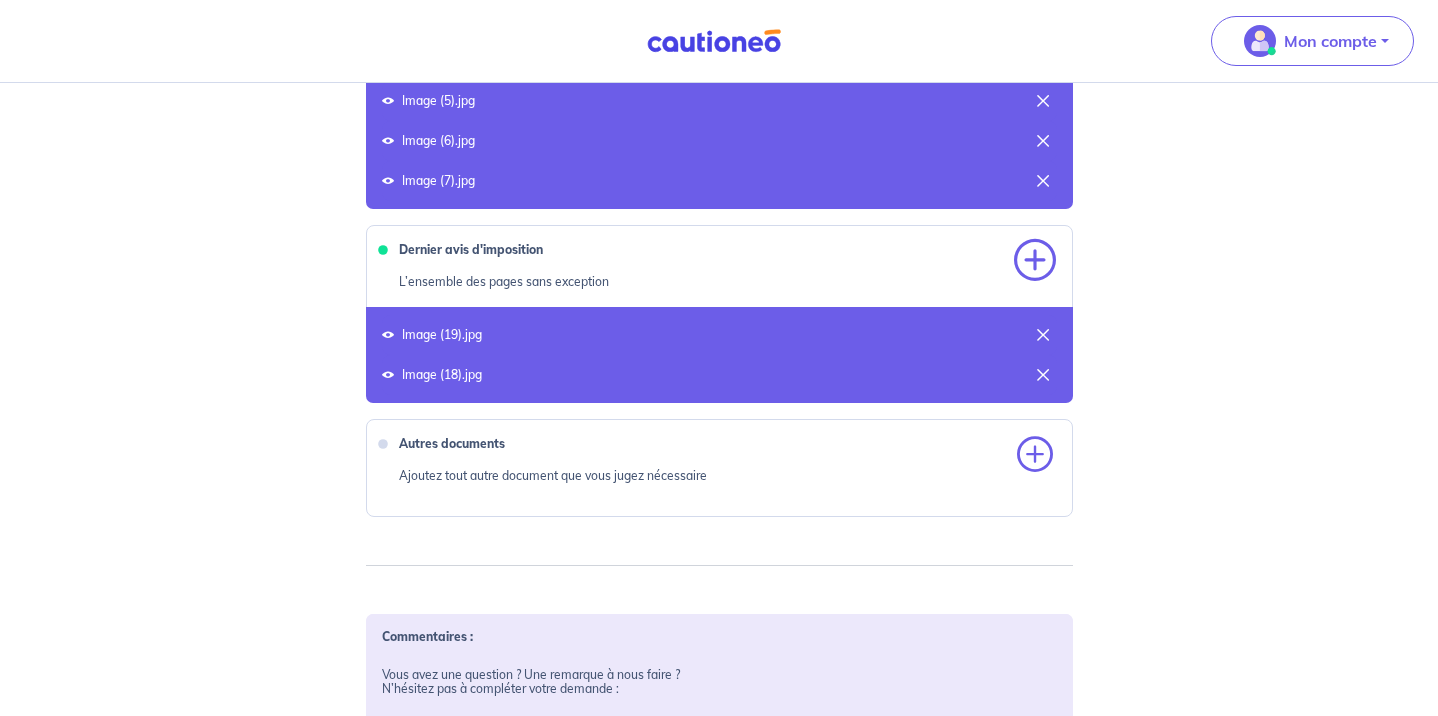 click at bounding box center (1035, 261) 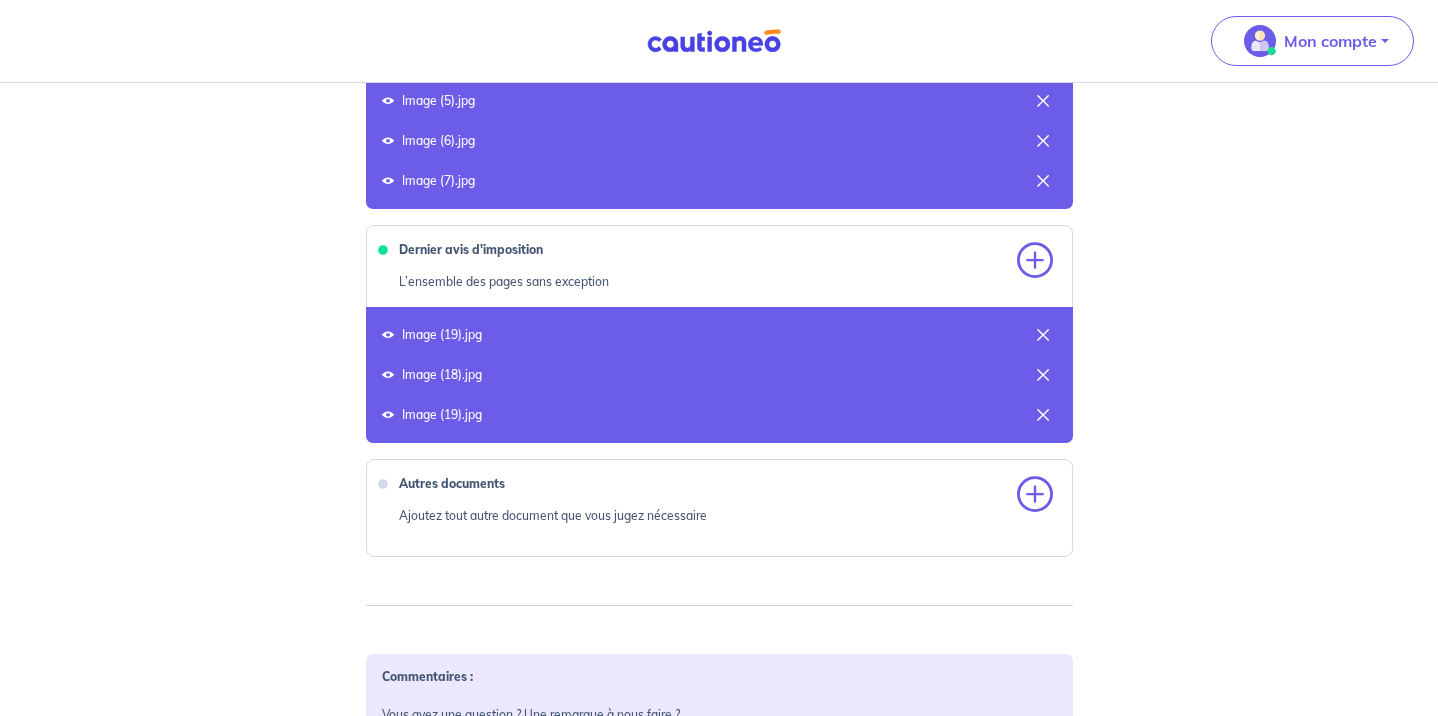click at bounding box center (388, 335) 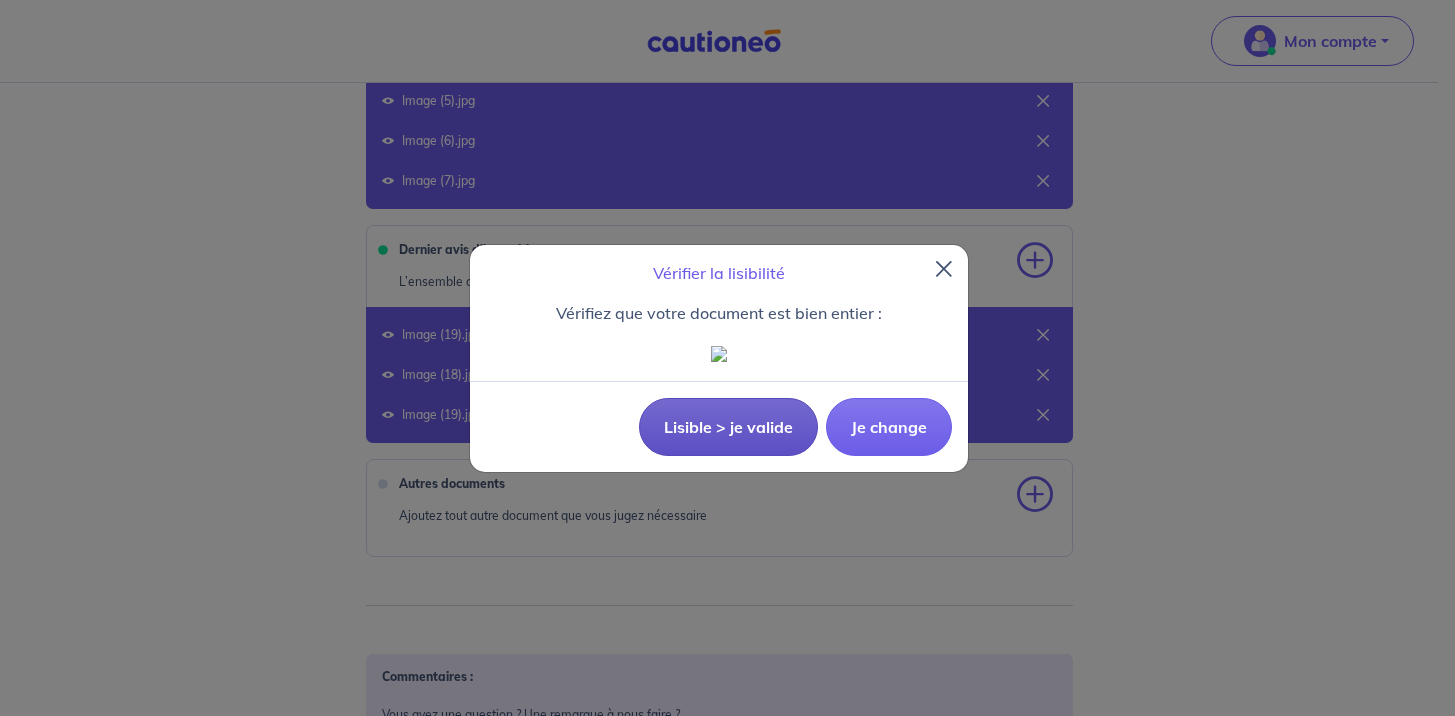 click on "Lisible > je valide" at bounding box center [728, 427] 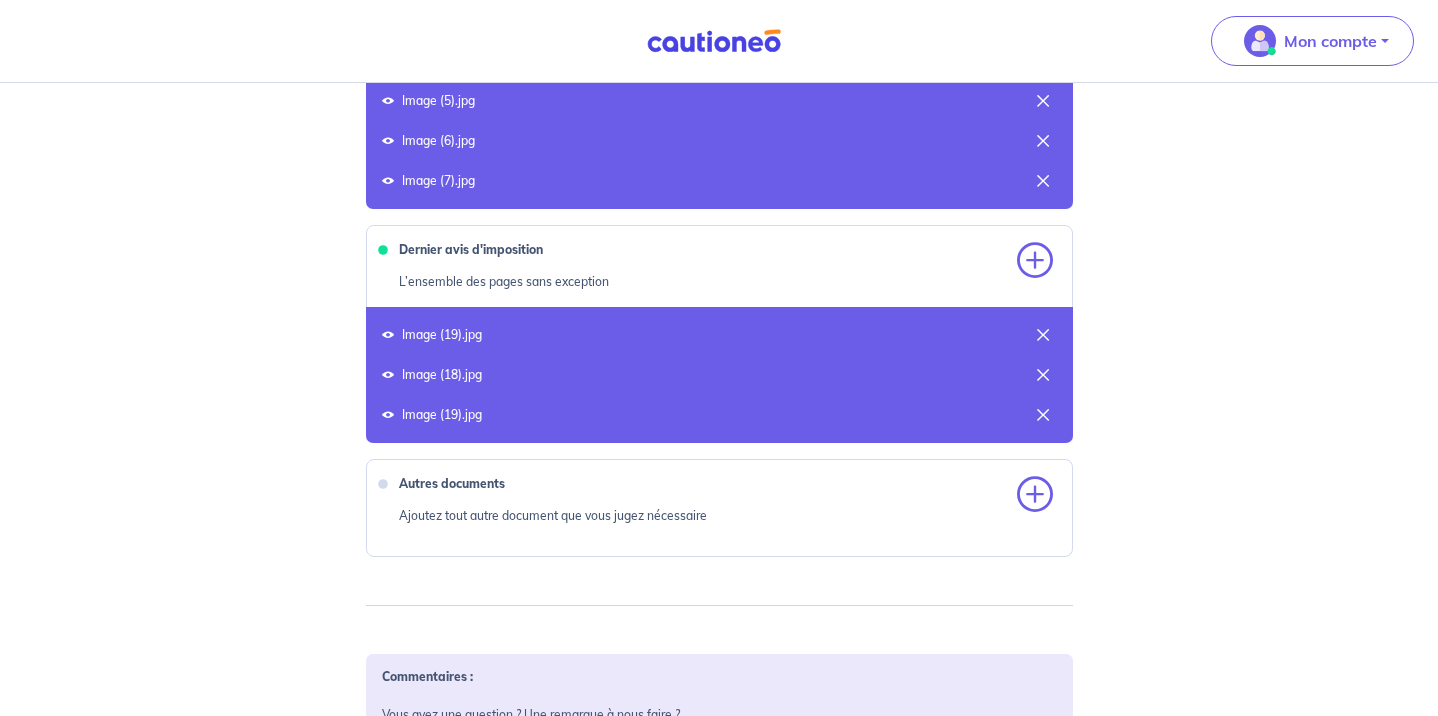 click at bounding box center [388, 375] 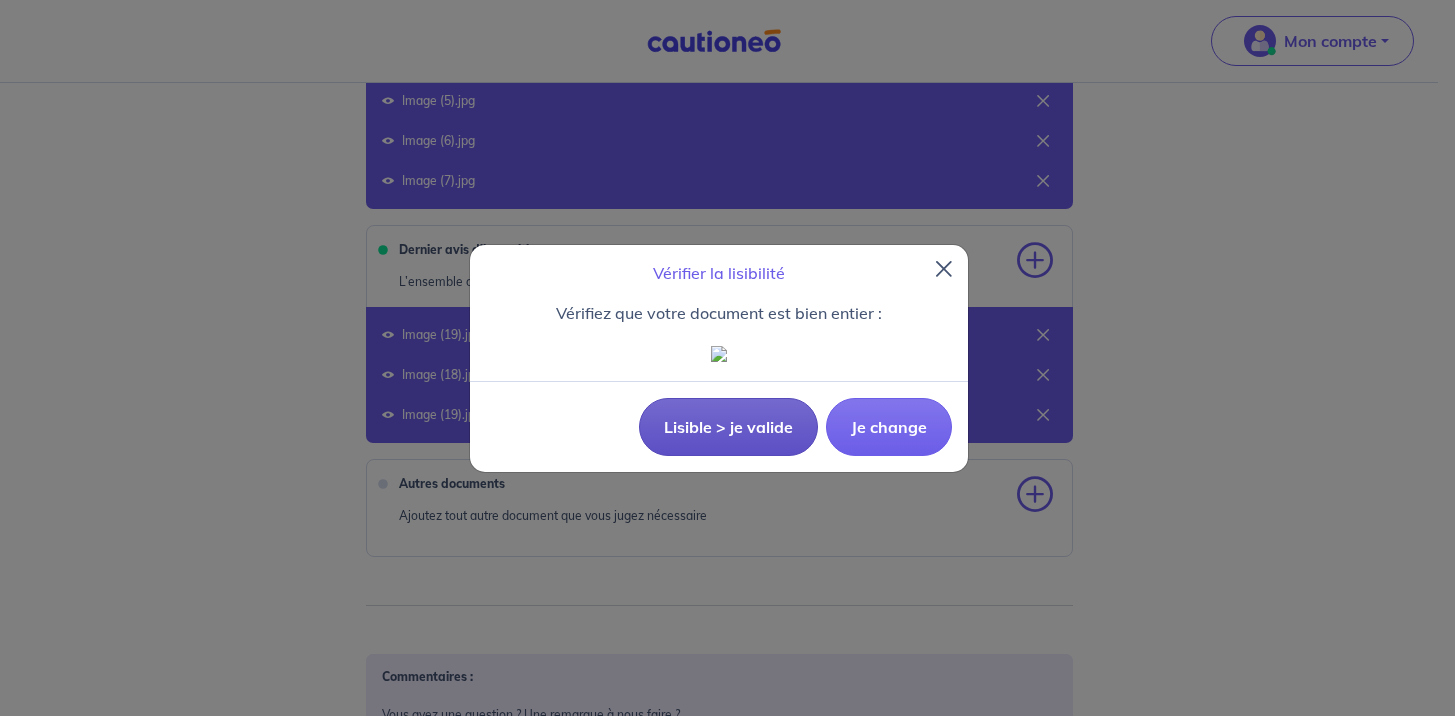 click on "Lisible > je valide" at bounding box center [728, 427] 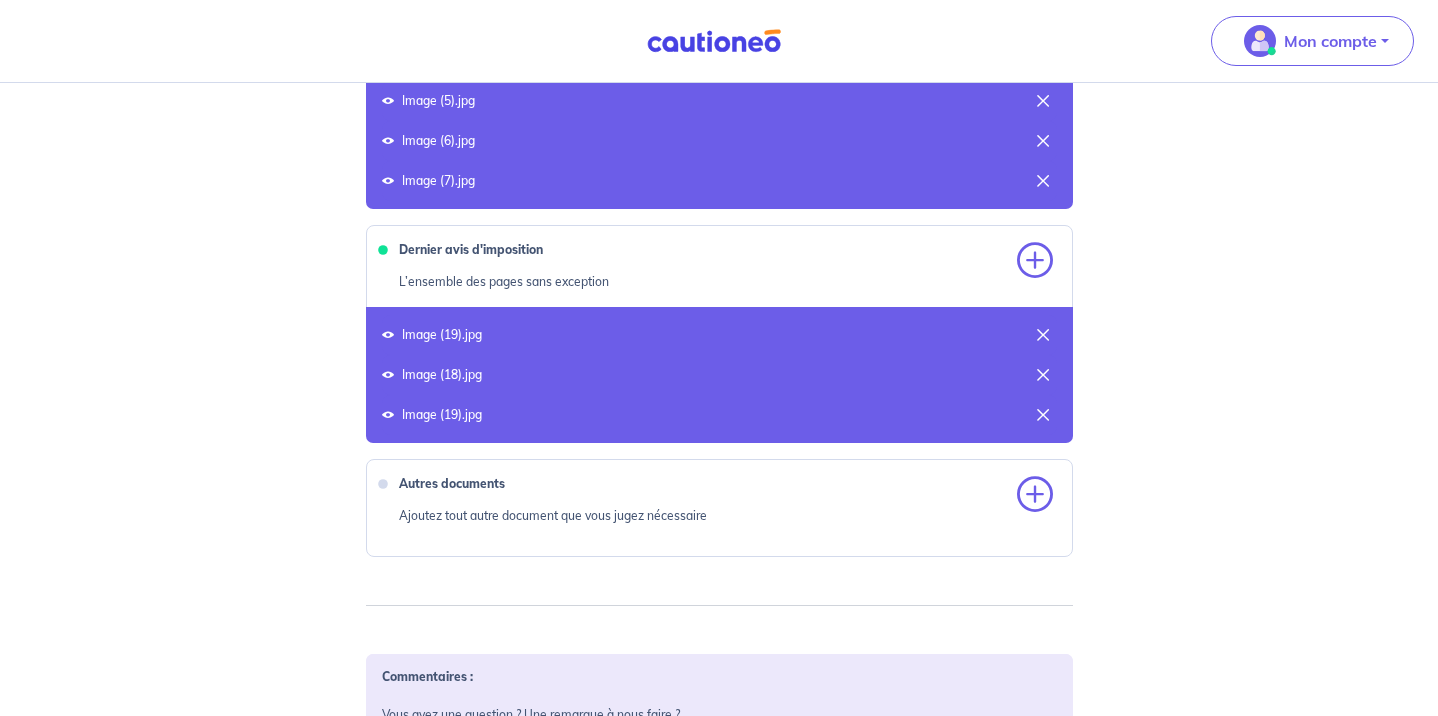 click at bounding box center (388, 335) 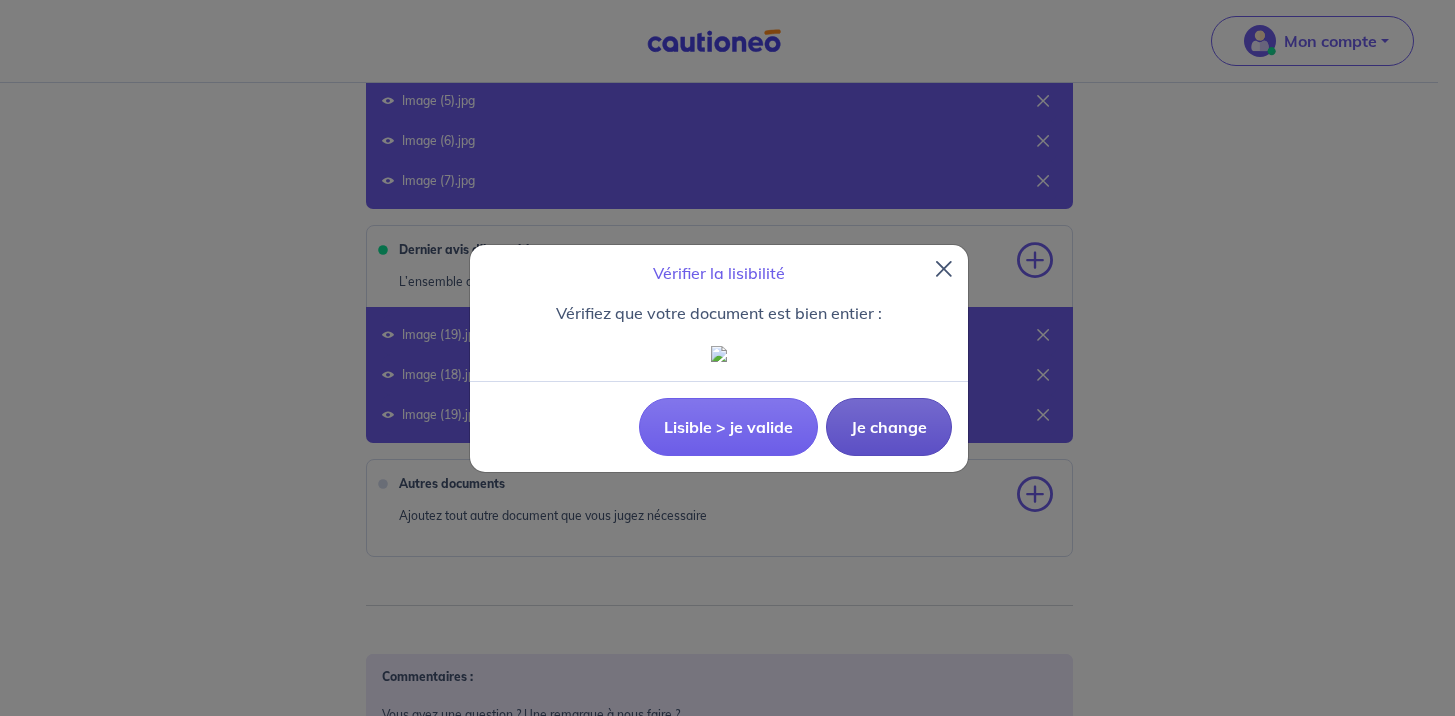 click on "Je change" at bounding box center [889, 427] 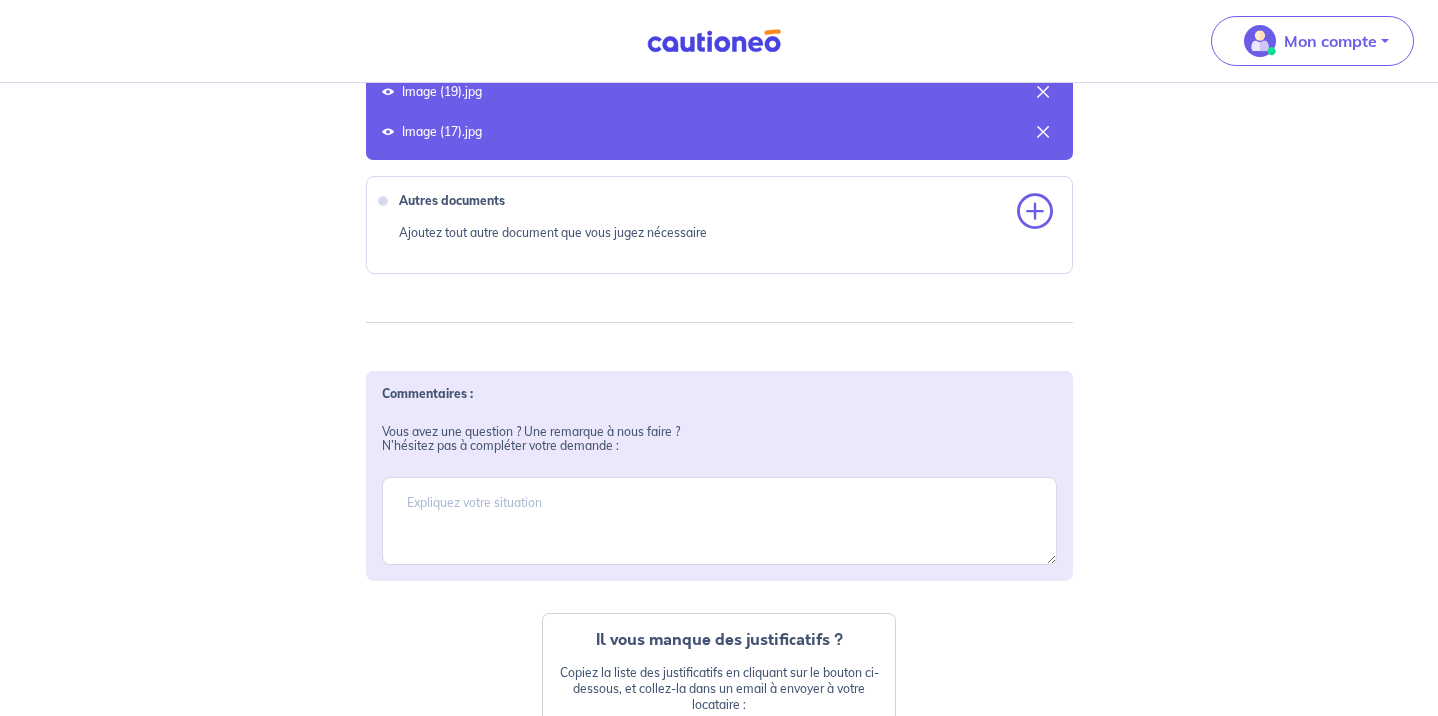 scroll, scrollTop: 1530, scrollLeft: 0, axis: vertical 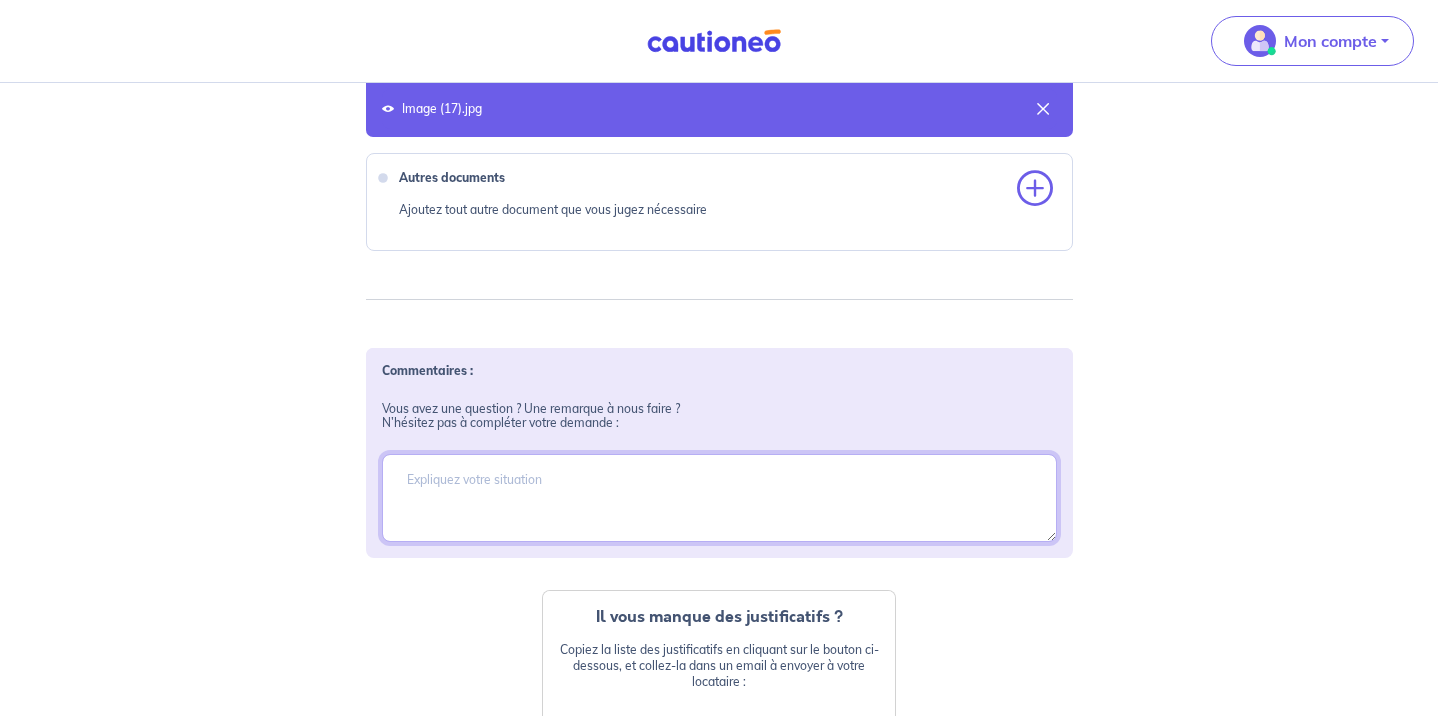 click at bounding box center [719, 498] 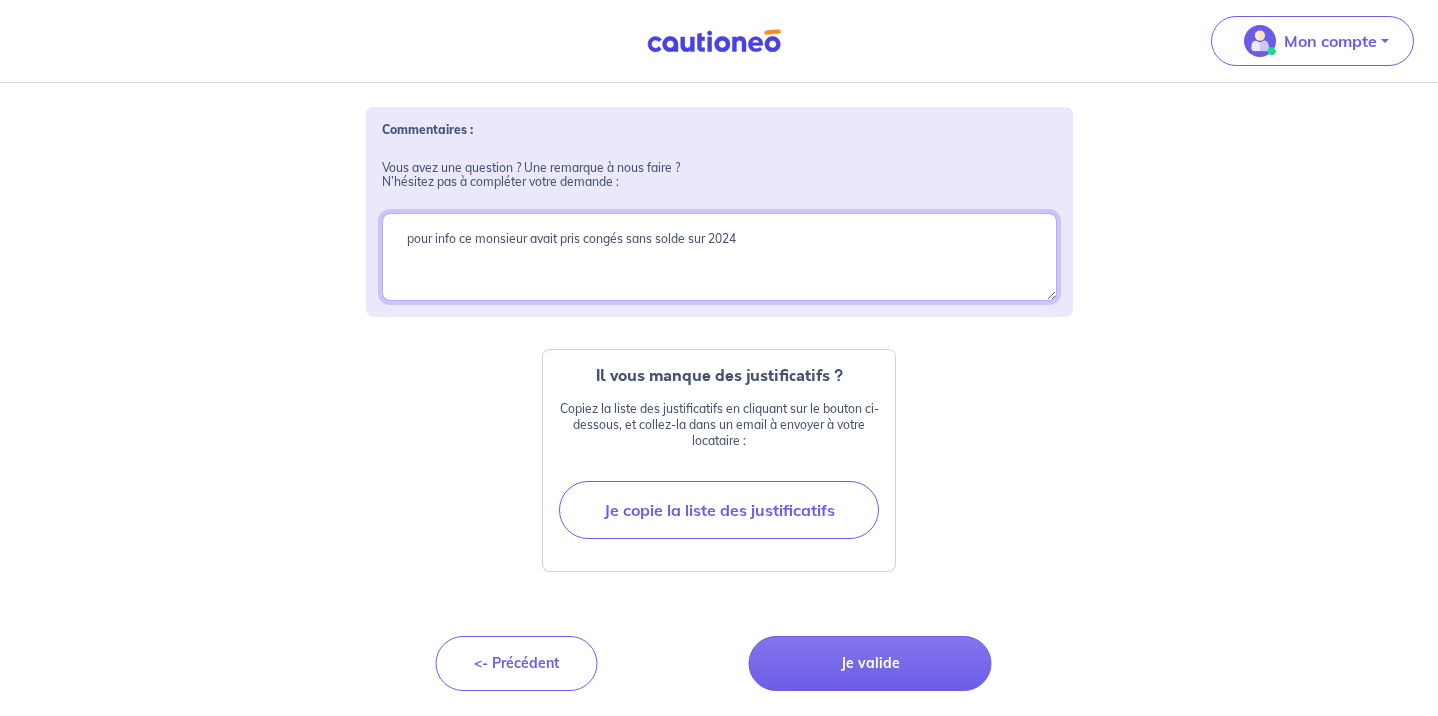 scroll, scrollTop: 1837, scrollLeft: 0, axis: vertical 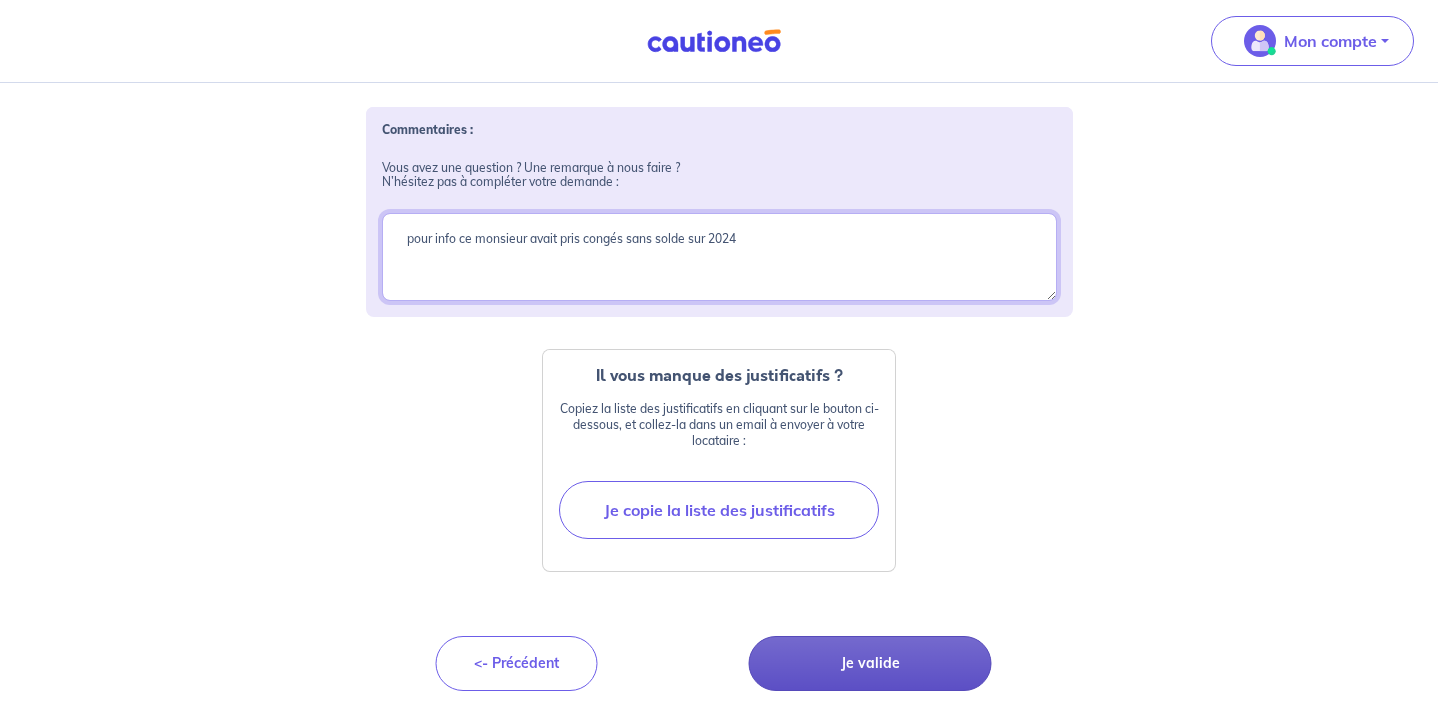 type on "pour info ce monsieur avait pris congés sans solde sur 2024" 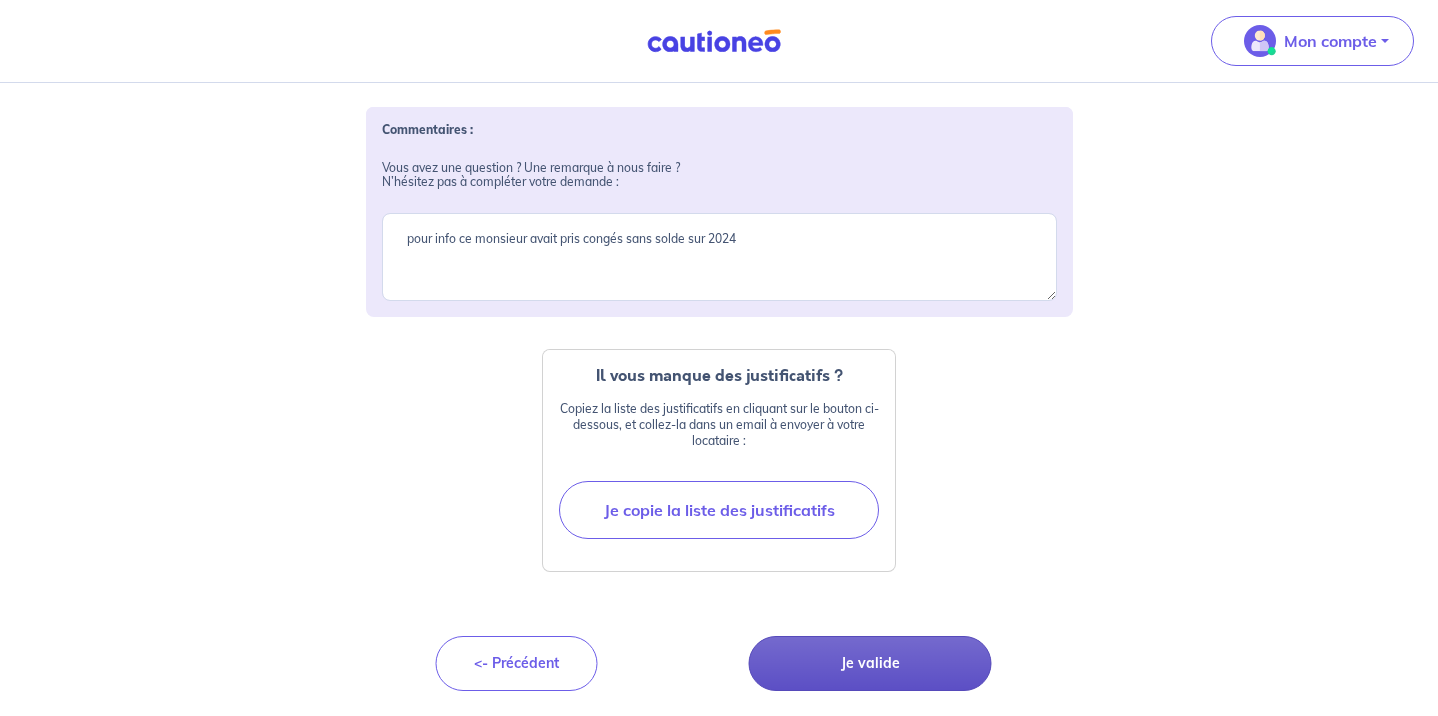 click on "Je valide" at bounding box center (870, 663) 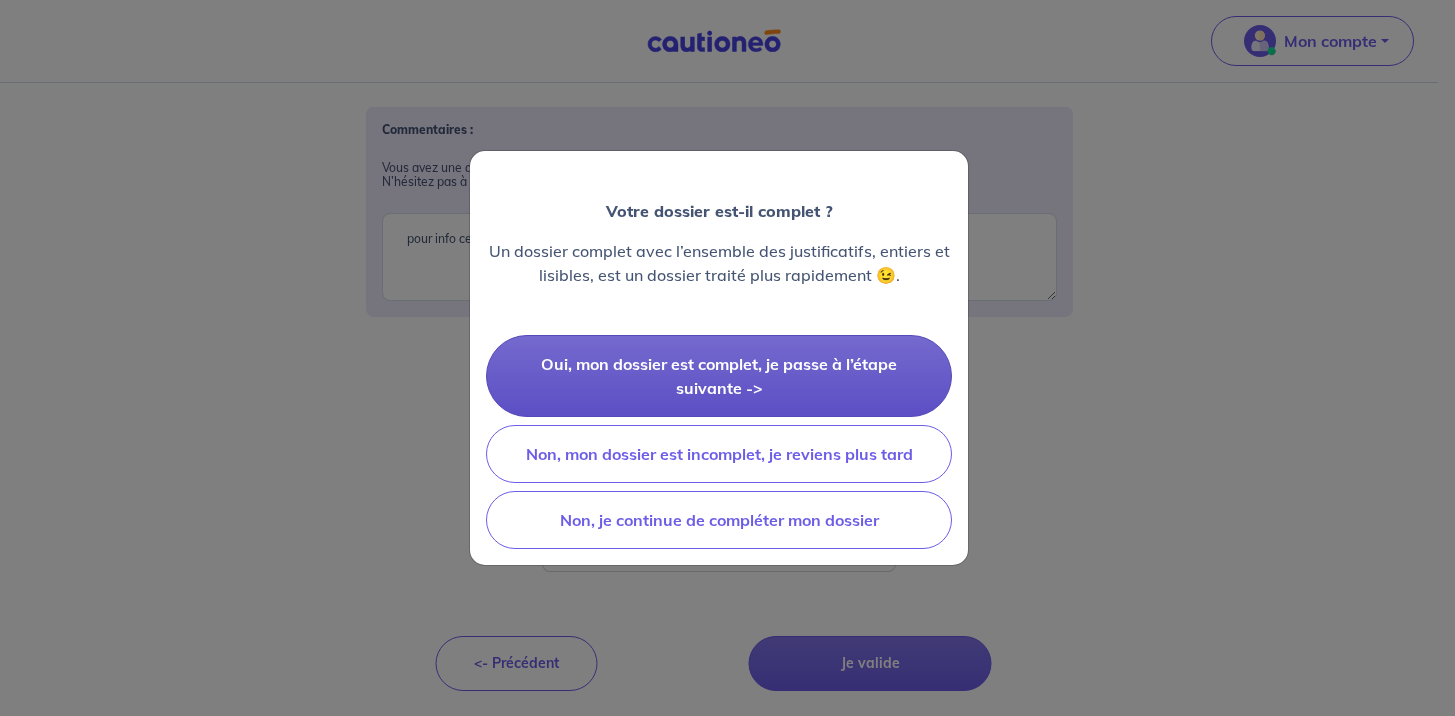 click on "Oui, mon dossier est complet, je passe à l’étape suivante ->" at bounding box center [719, 376] 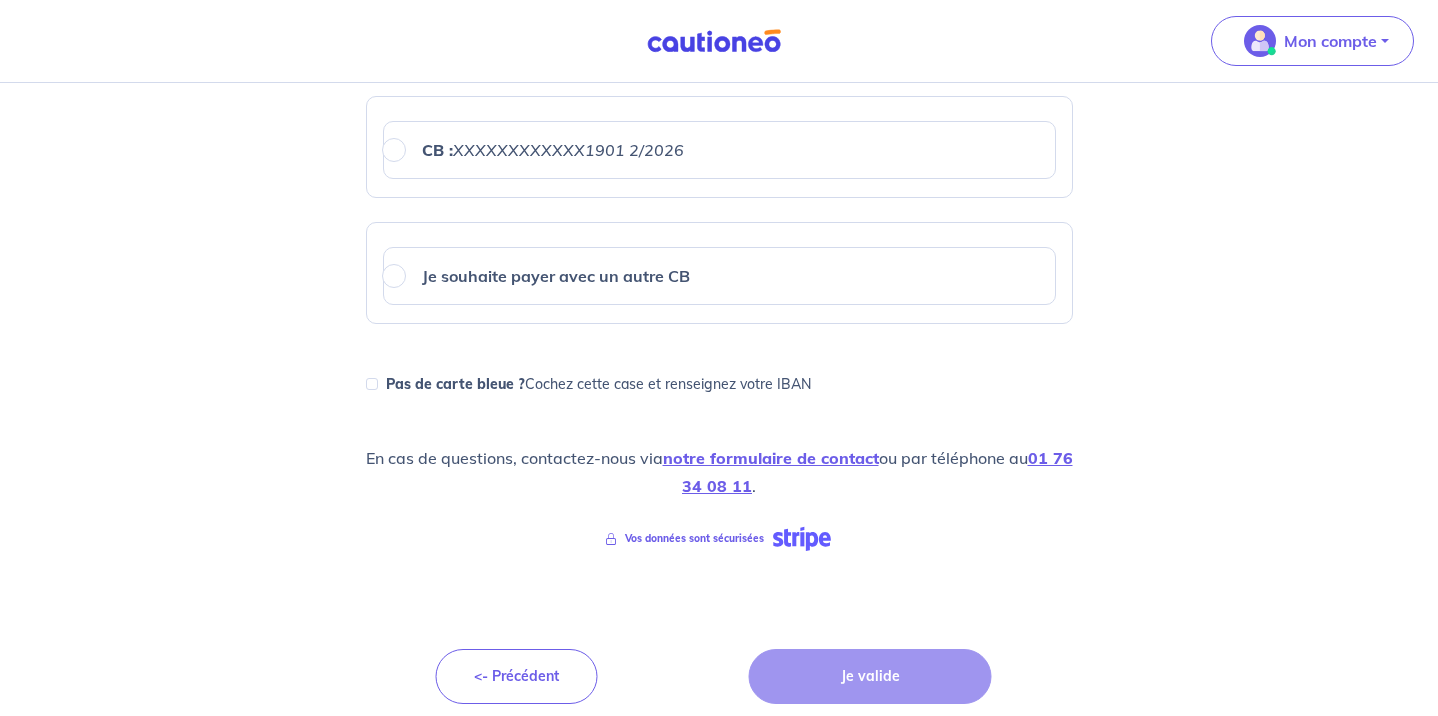scroll, scrollTop: 714, scrollLeft: 0, axis: vertical 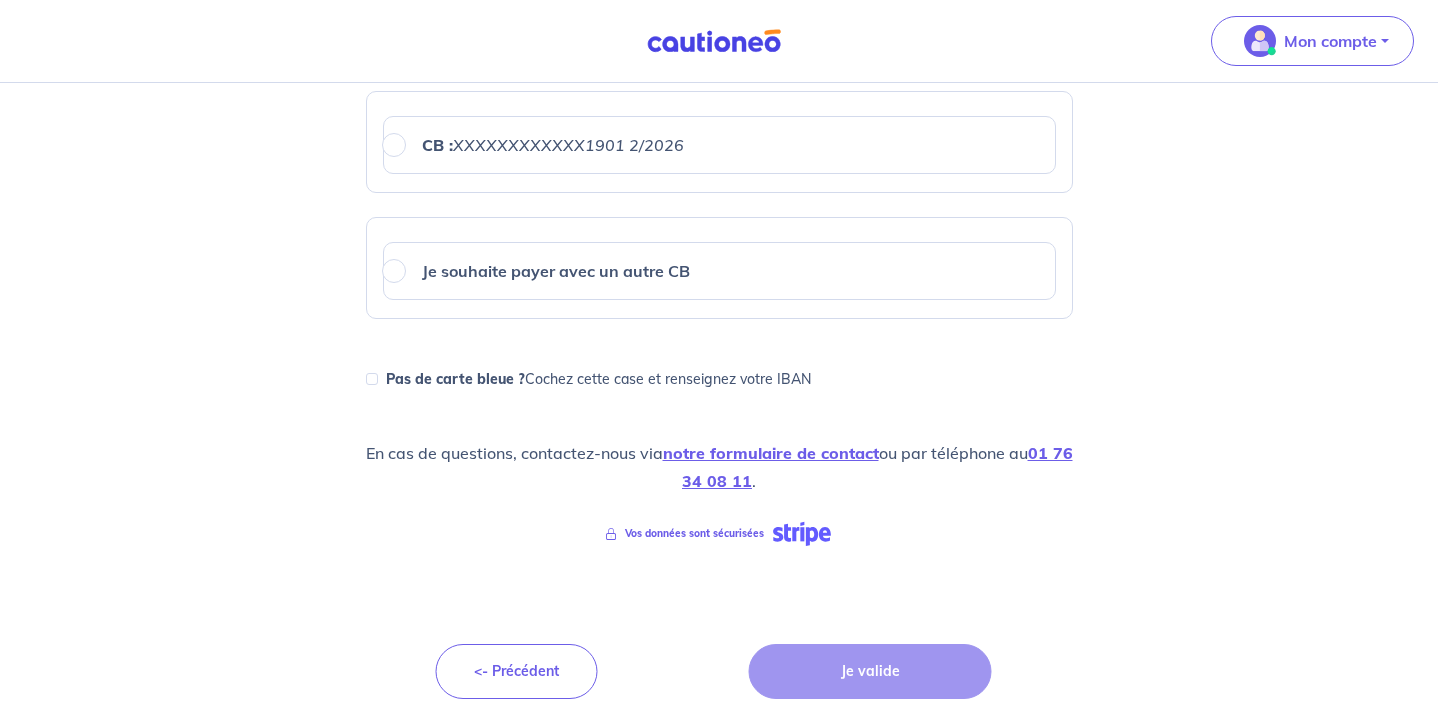 click on "Super, nous avons bien reçu vos justificatifs
Dernière étape : votre empreinte bancaire POURQUOI DEMANDONS-NOUS VOTRE EMPREINTE BANCAIRE ? L’analyse de votre dossier est offerte,  si vous mettez en place le contrat dans les 2 mois après votre demande de certification.
En cas de refus de dossier (Les yeux de nos experts et nos outils vous ont permis d’éviter le pire 😉) , vous avez 2 mois pour nous présenter un autre dossier pour le même bien. La certification reste offerte, si vous mettez en place l'assurance.
En cas de non mise en place de l'assurance dans les 2 mois, celle-ci vous sera facturée 29€.
Veuillez renseigner vos coordonnées bancaires : CB :  XXXXXXXXXXXX1901 2/2026 Je souhaite payer avec un autre CB Pas de carte bleue ?  Cochez cette case et renseignez votre IBAN En cas de questions, contactez-nous via  notre formulaire de contact  ou par téléphone au  01 76 34 08 11 . Vos données sont sécurisées <- Précédent Je valide Contactez-nous X" at bounding box center (719, 46) 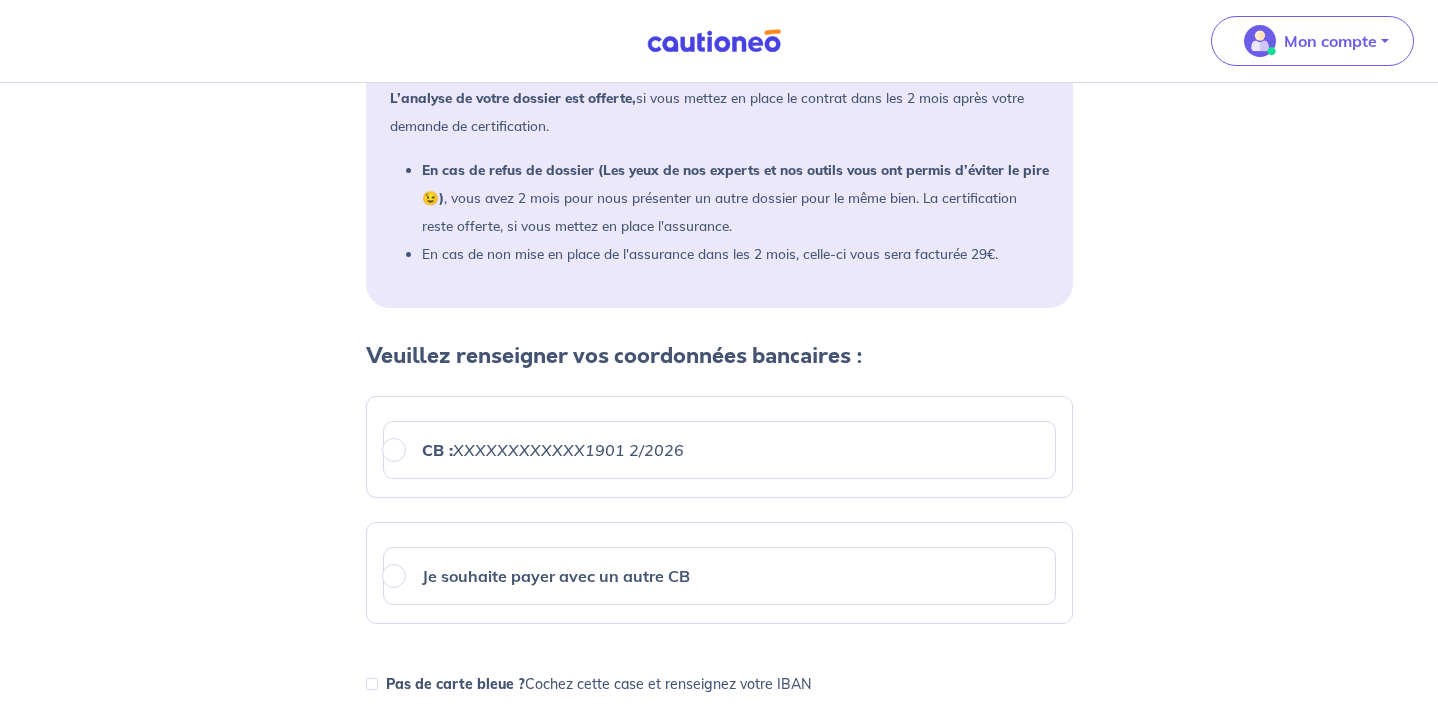 scroll, scrollTop: 408, scrollLeft: 0, axis: vertical 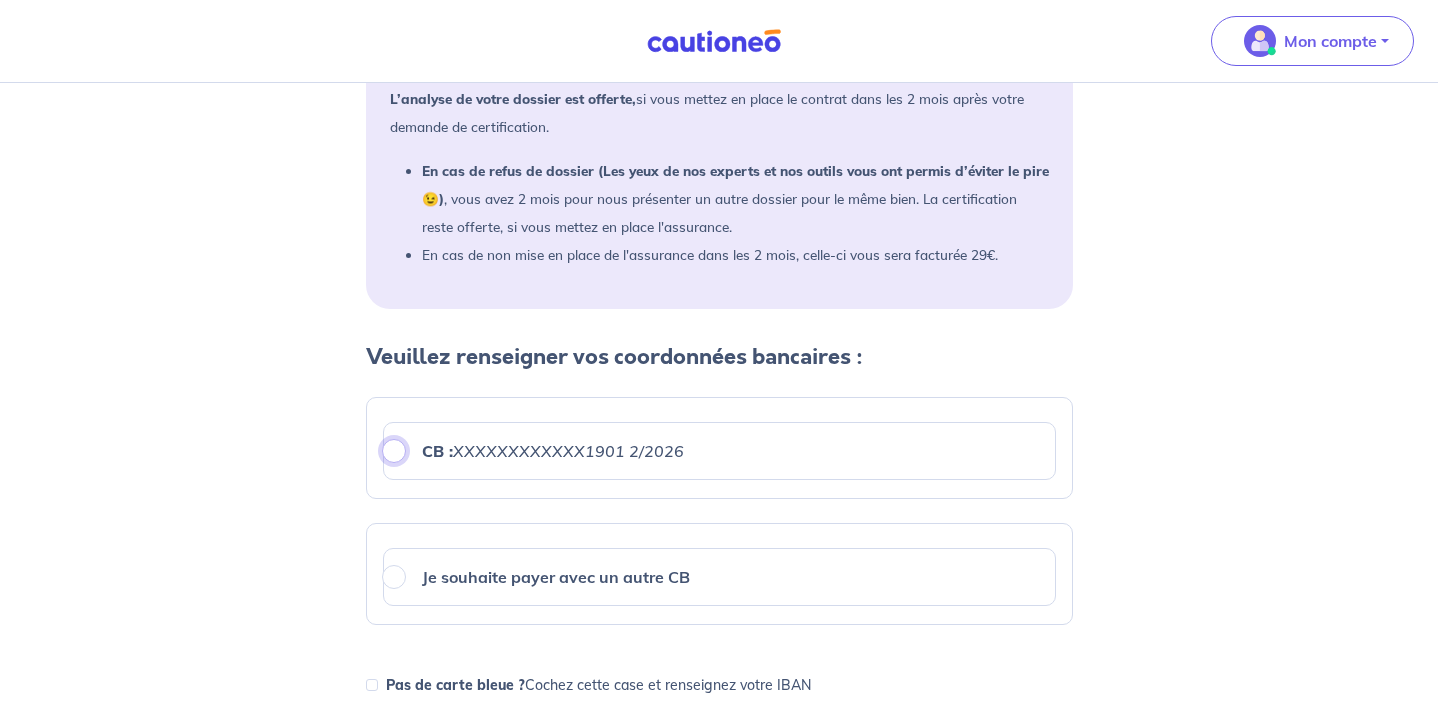 click on "CB :  XXXXXXXXXXXX1901 2/2026" at bounding box center (394, 451) 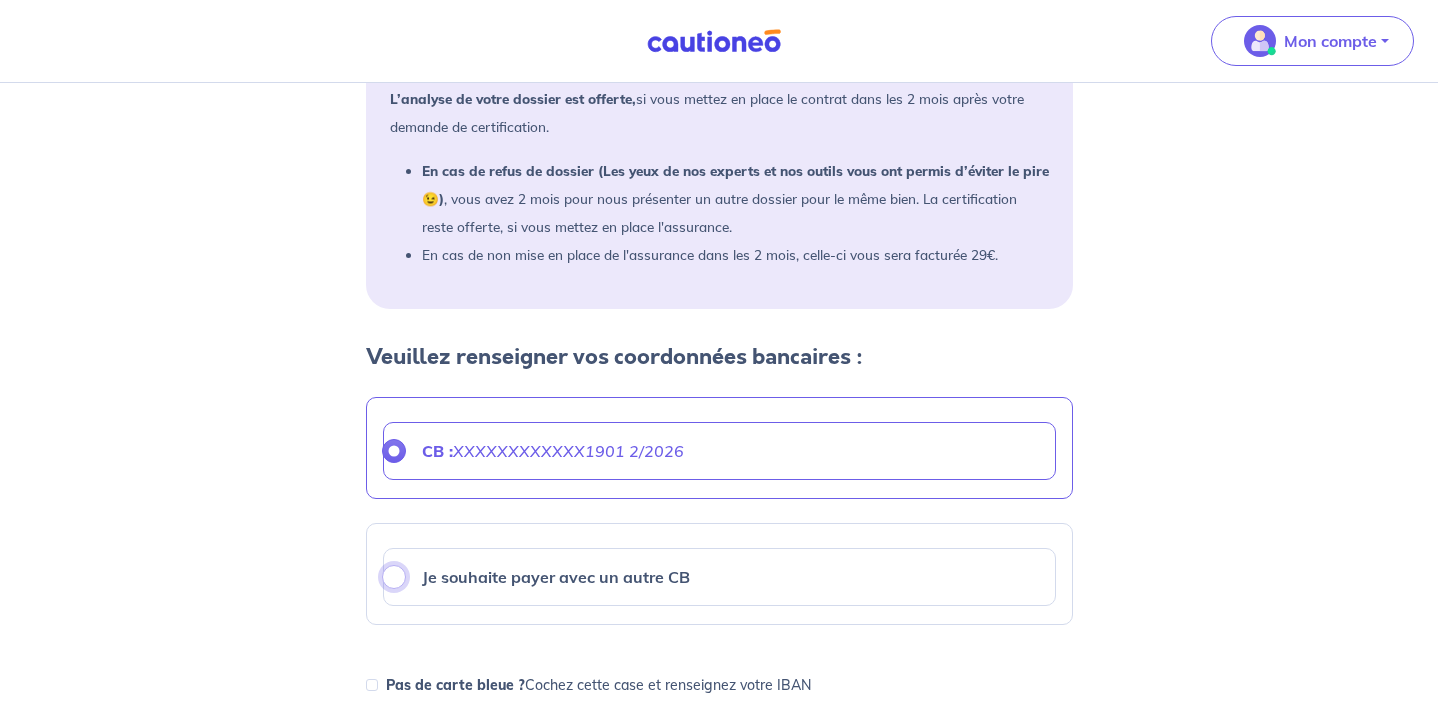 click on "Je souhaite payer avec un autre CB" at bounding box center [394, 577] 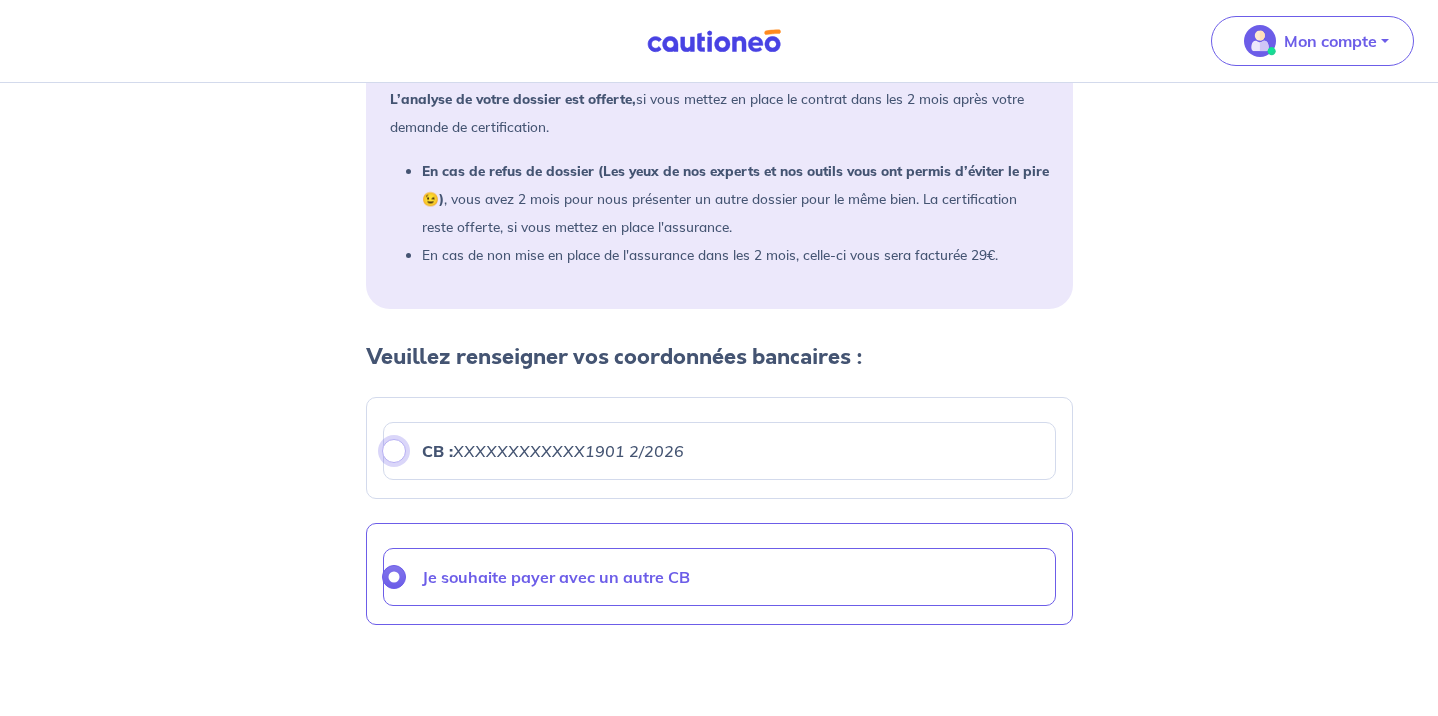 click on "CB :  XXXXXXXXXXXX1901 2/2026" at bounding box center (394, 451) 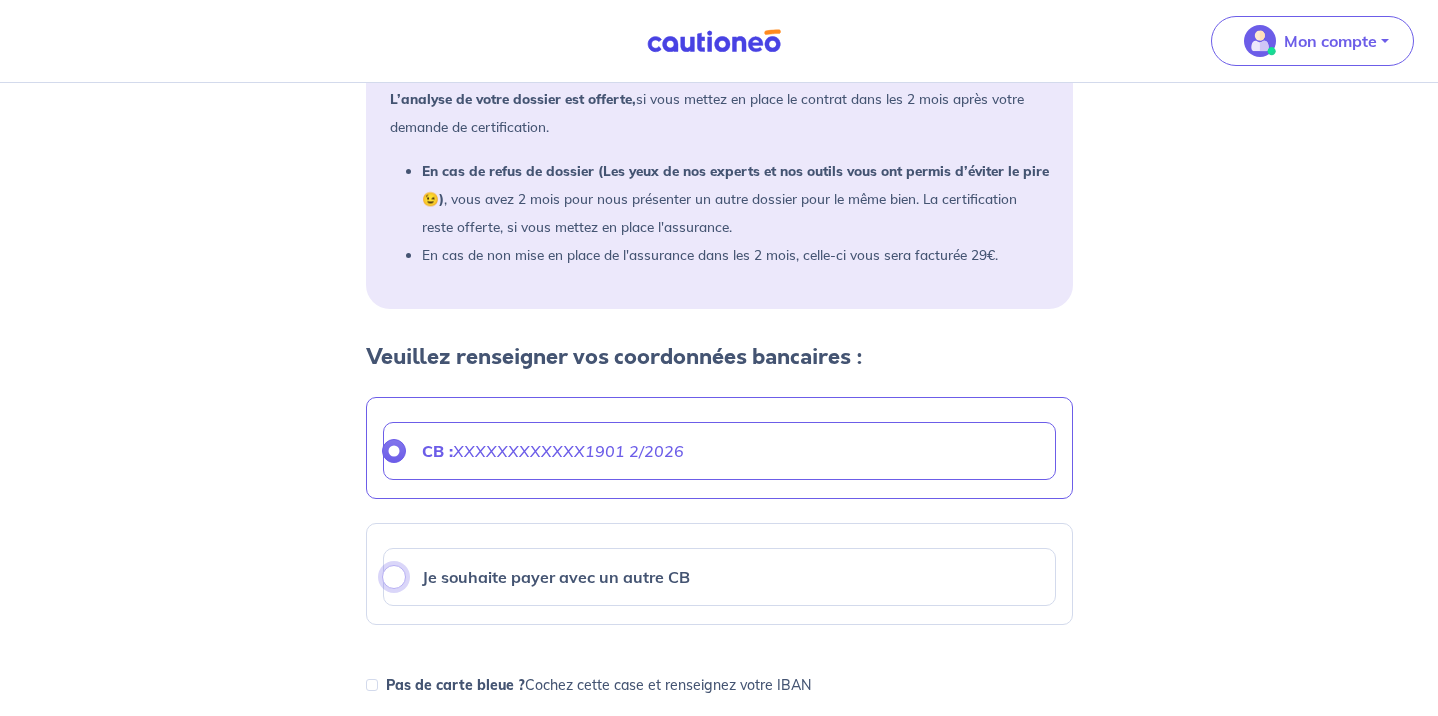 click on "Je souhaite payer avec un autre CB" at bounding box center (394, 577) 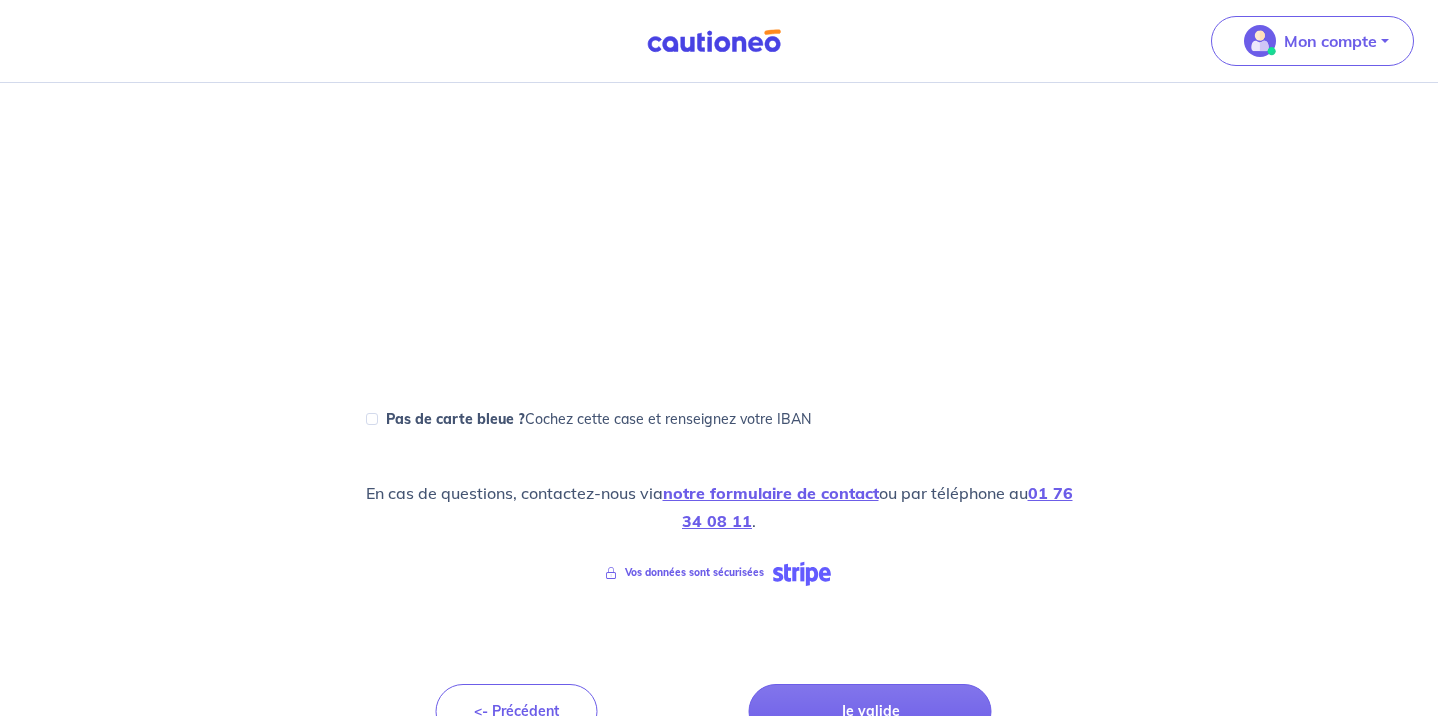 scroll, scrollTop: 1215, scrollLeft: 0, axis: vertical 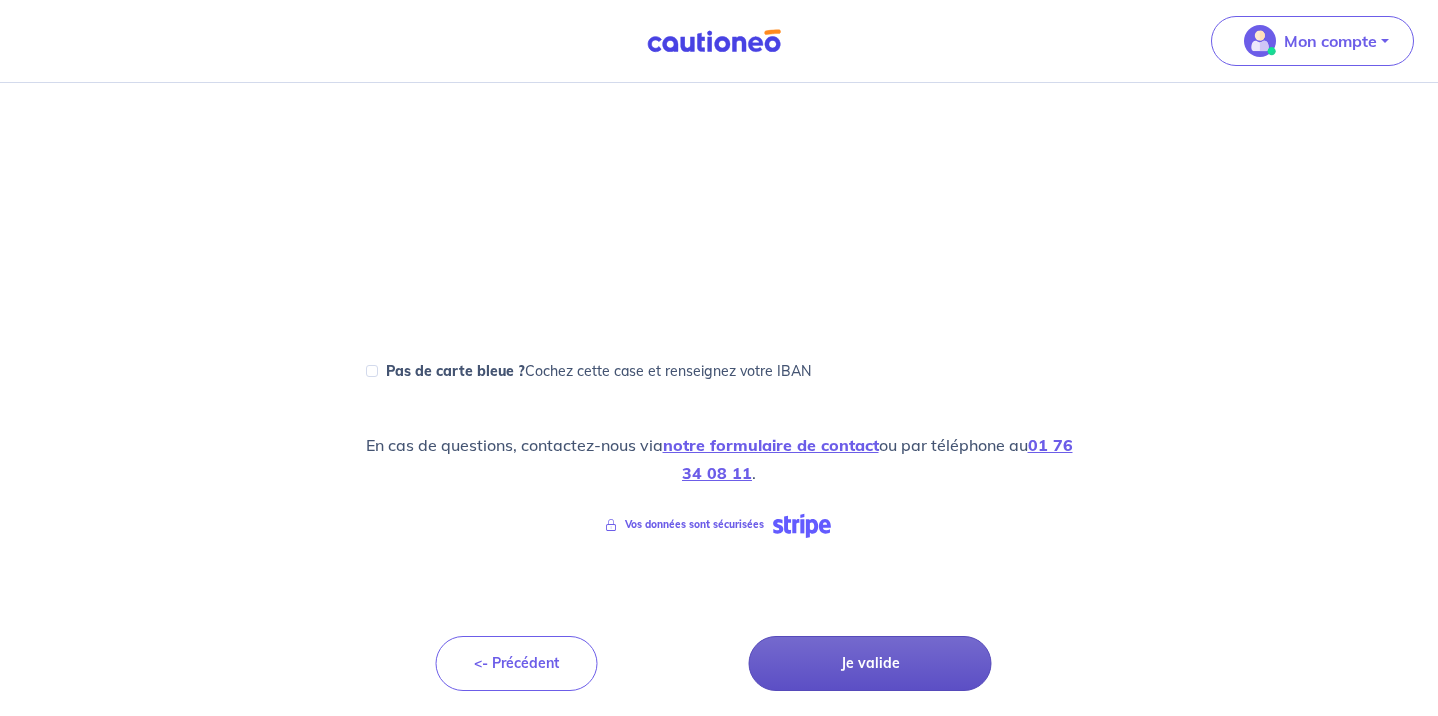 click on "Je valide" at bounding box center [870, 663] 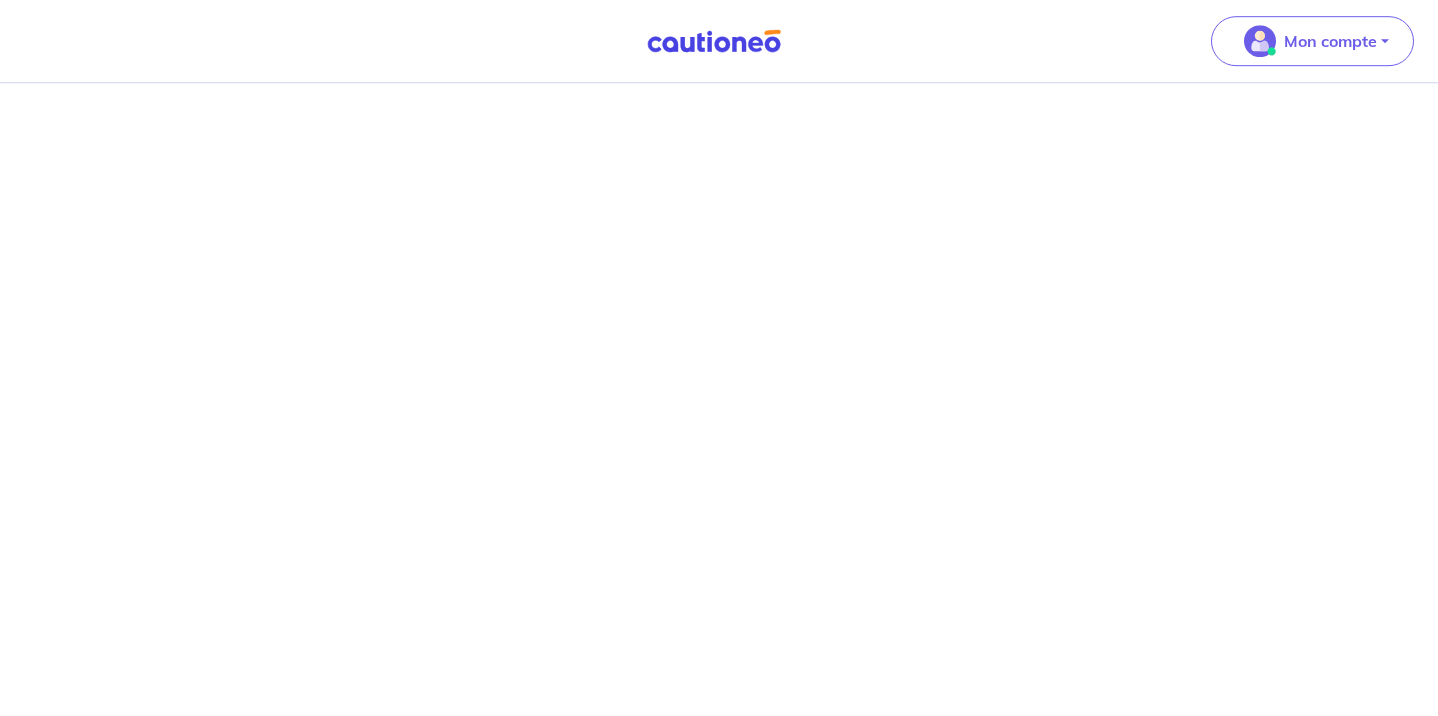 scroll, scrollTop: 0, scrollLeft: 0, axis: both 